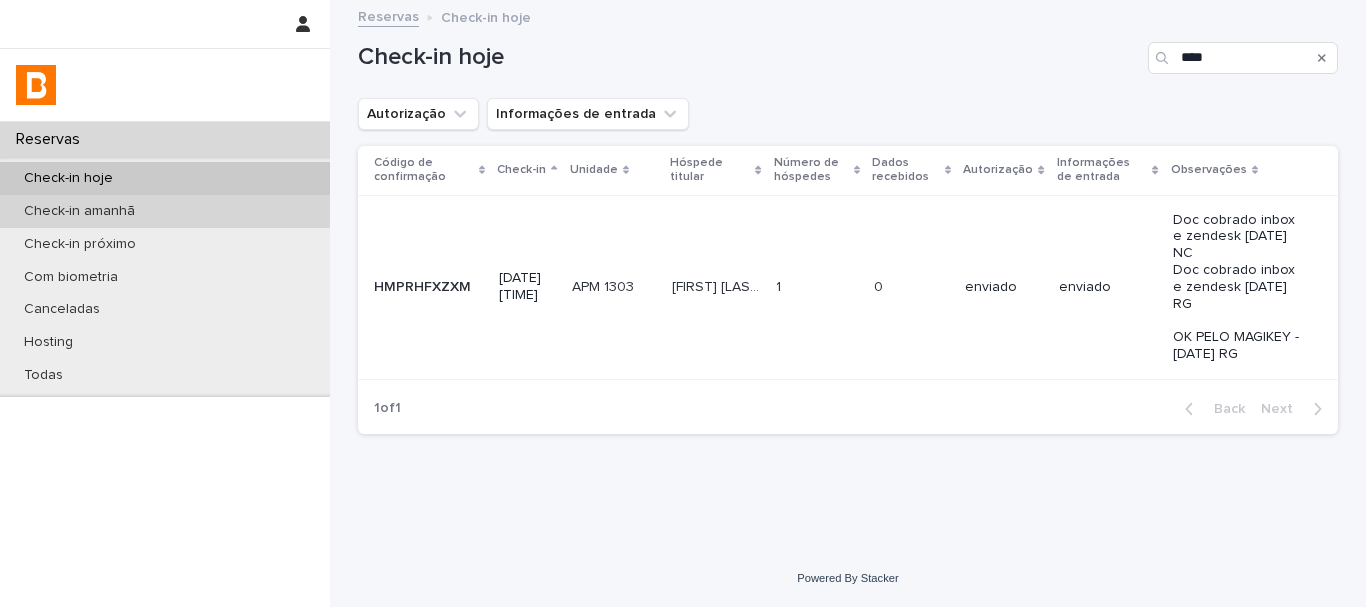 scroll, scrollTop: 0, scrollLeft: 0, axis: both 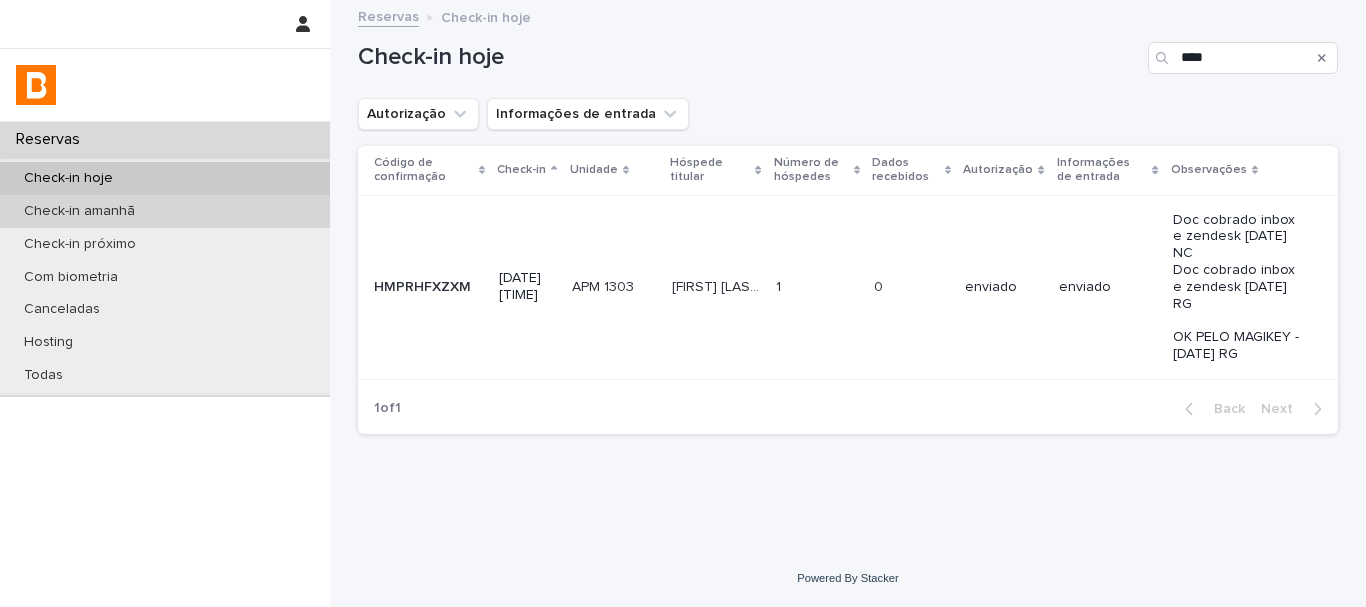 click on "Check-in amanhã" at bounding box center (165, 211) 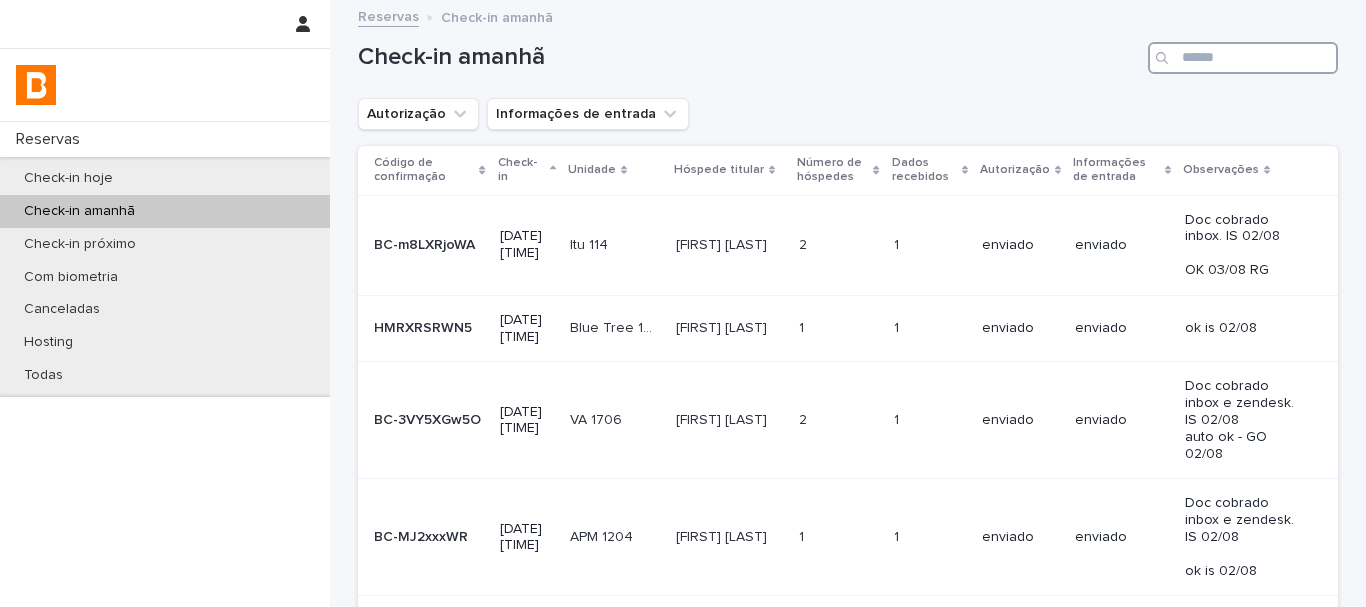 click at bounding box center [1243, 58] 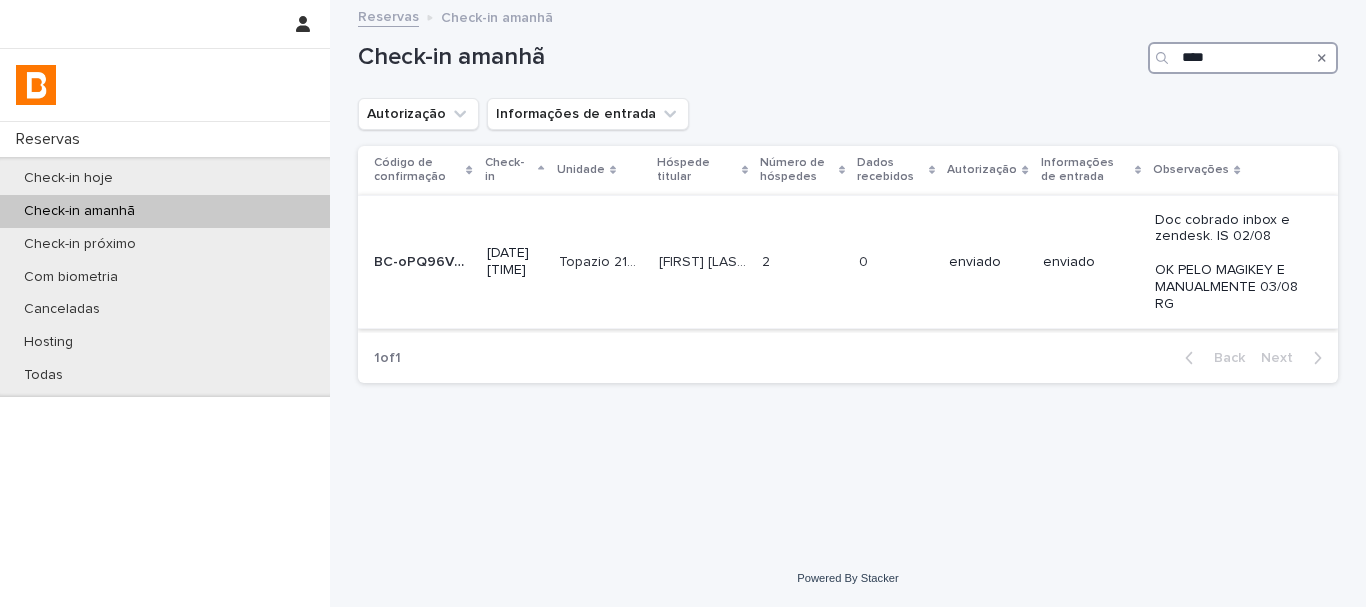 type on "****" 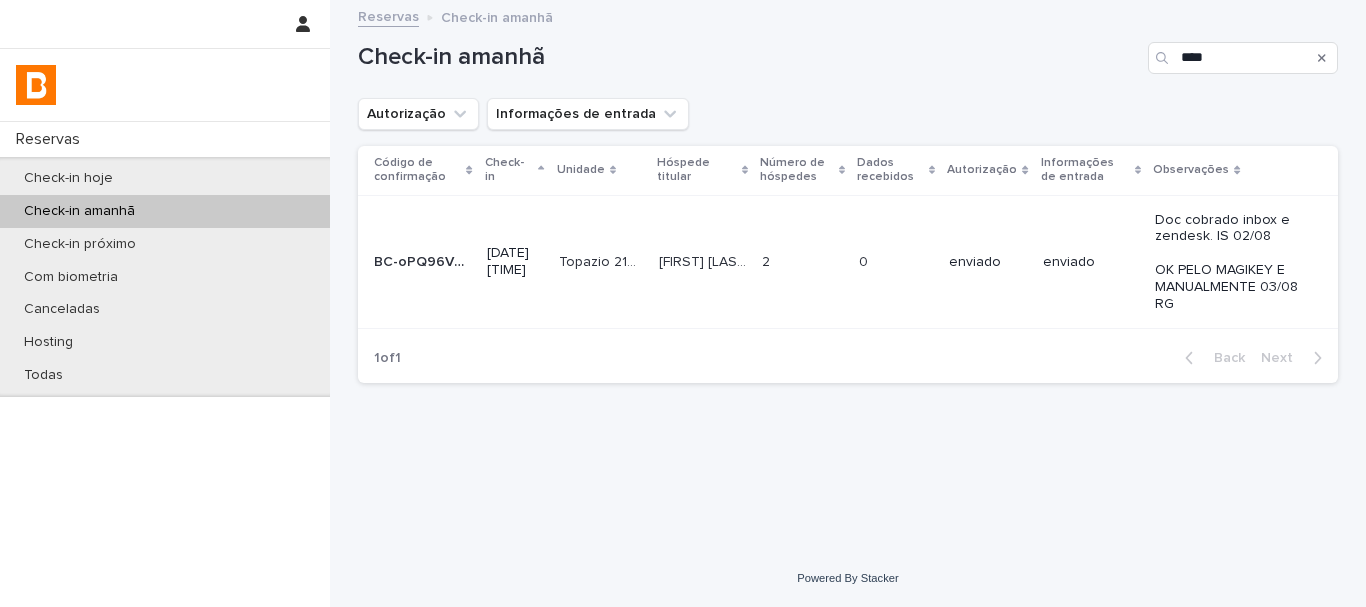 click on "enviado" at bounding box center [1091, 262] 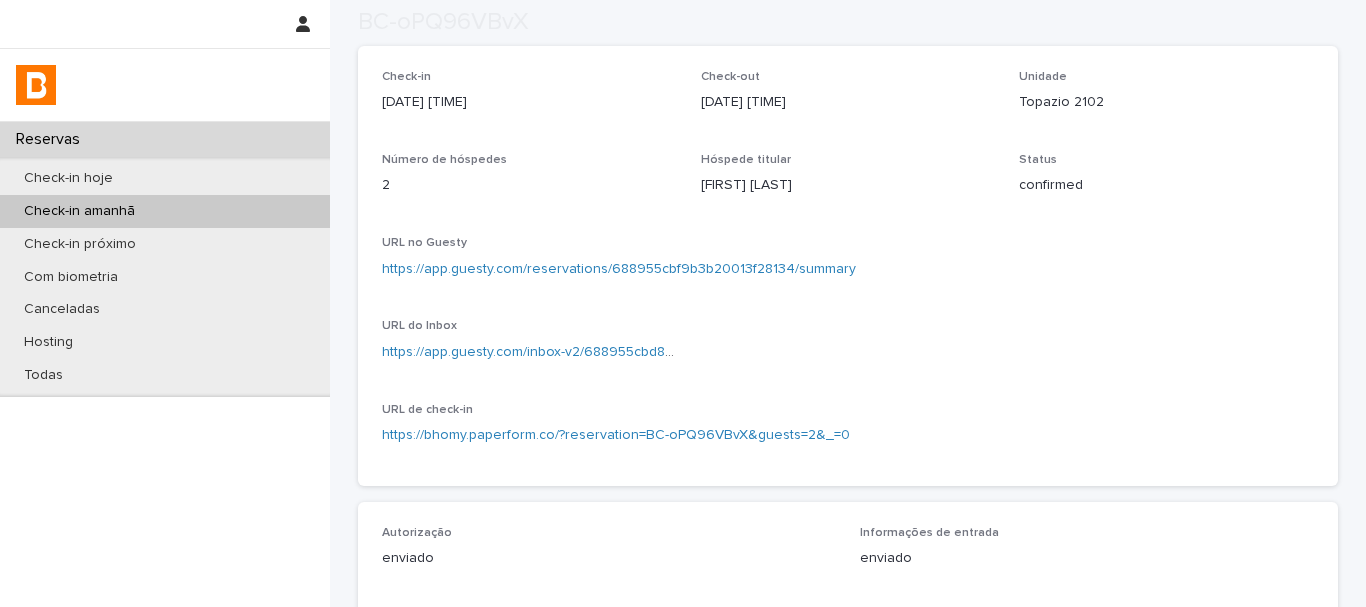 scroll, scrollTop: 500, scrollLeft: 0, axis: vertical 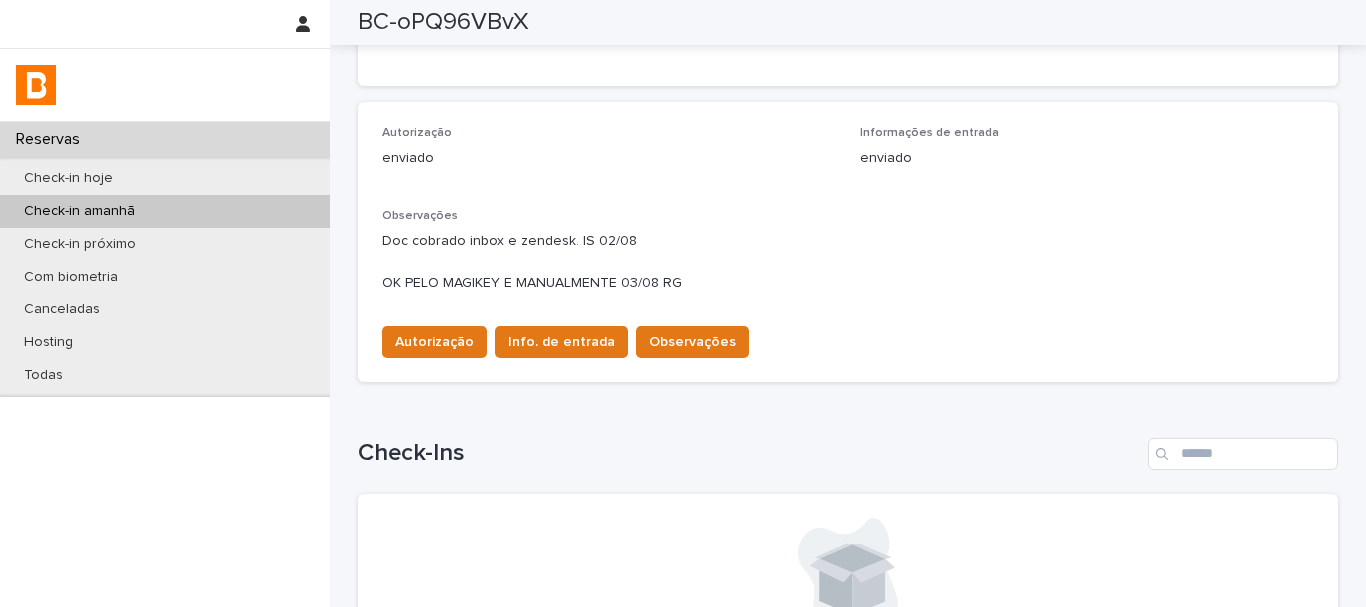 click on "Doc cobrado inbox e zendesk. IS 02/08
OK PELO MAGIKEY E MANUALMENTE 03/08 RG" at bounding box center [848, 262] 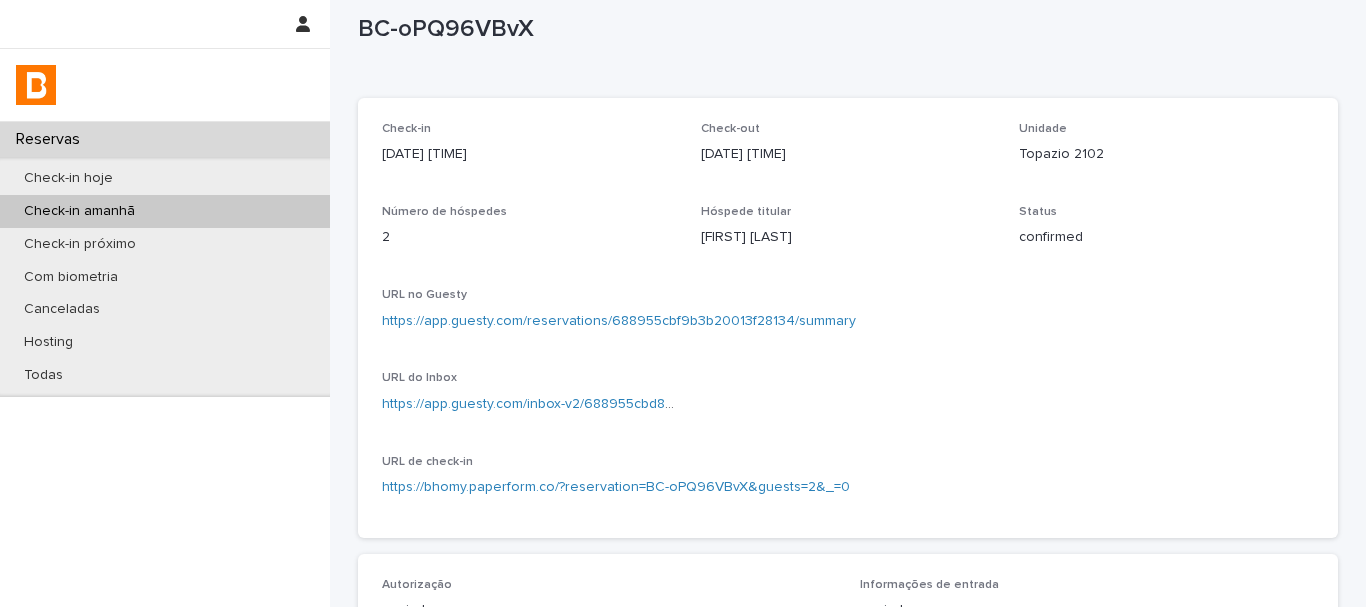 scroll, scrollTop: 0, scrollLeft: 0, axis: both 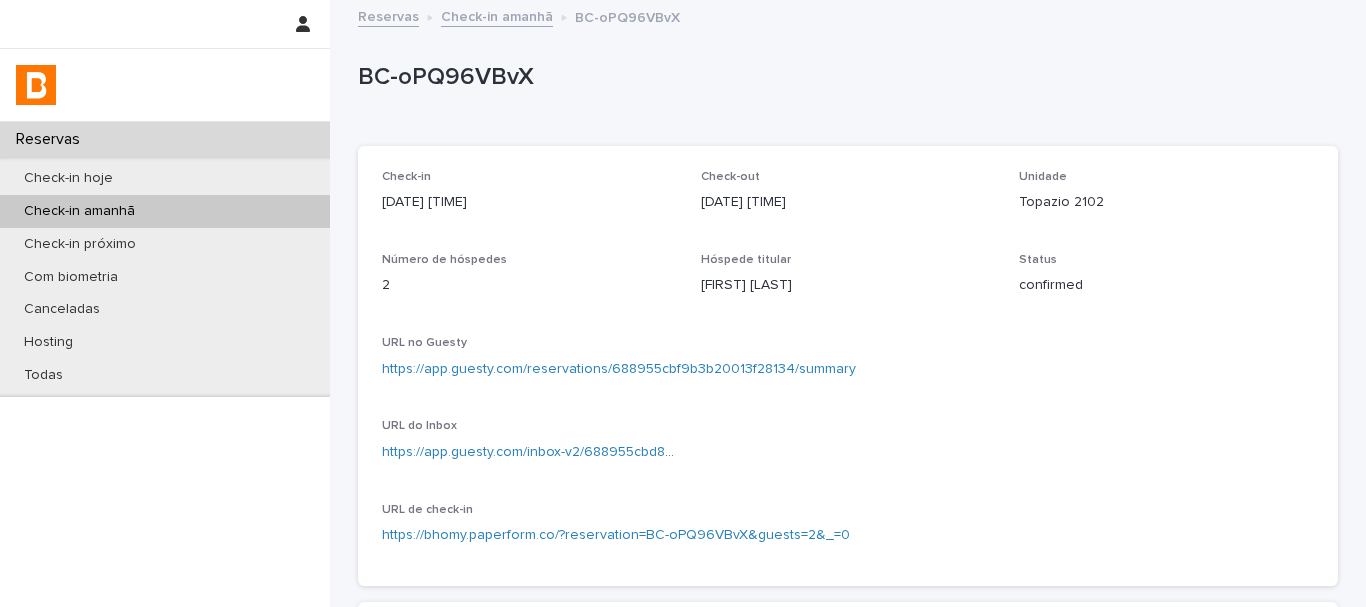click on "BC-oPQ96VBvX" at bounding box center [844, 77] 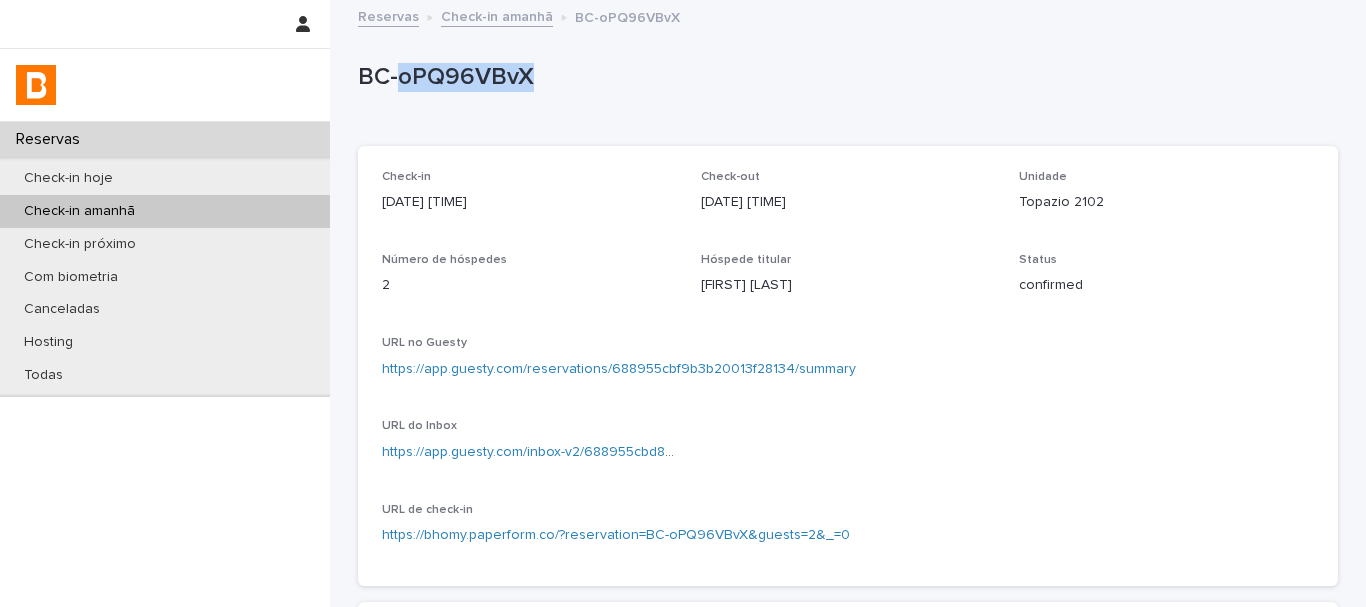 click on "BC-oPQ96VBvX" at bounding box center [844, 77] 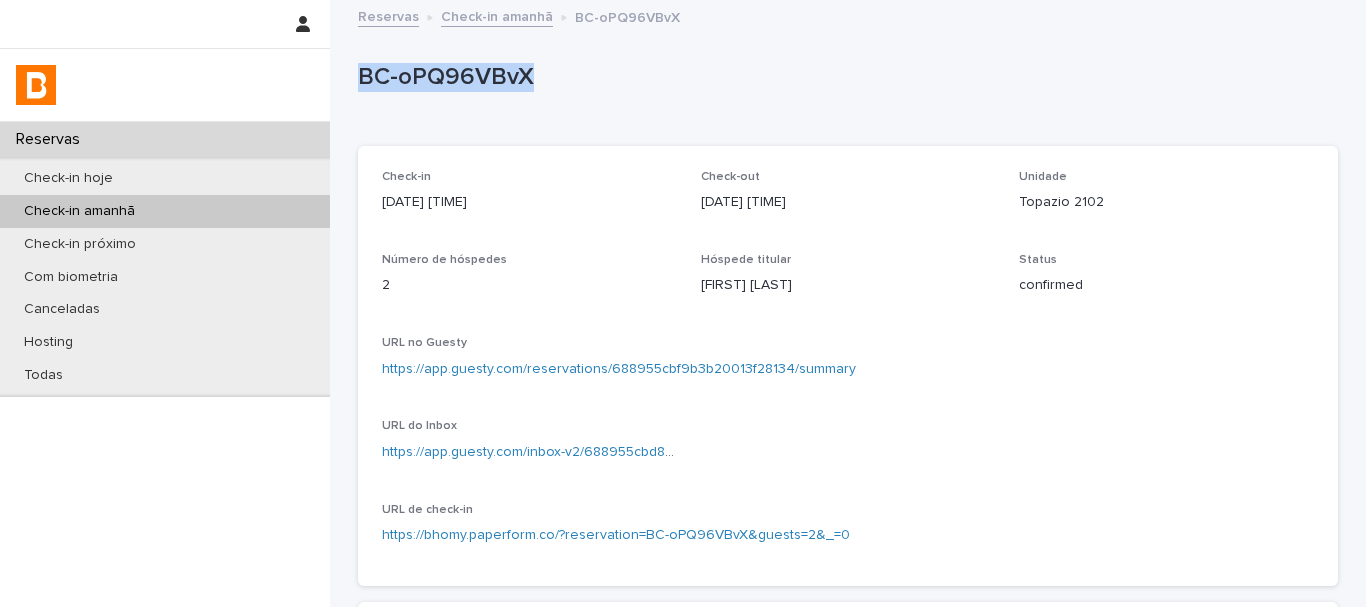 copy on "BC-oPQ96VBvX" 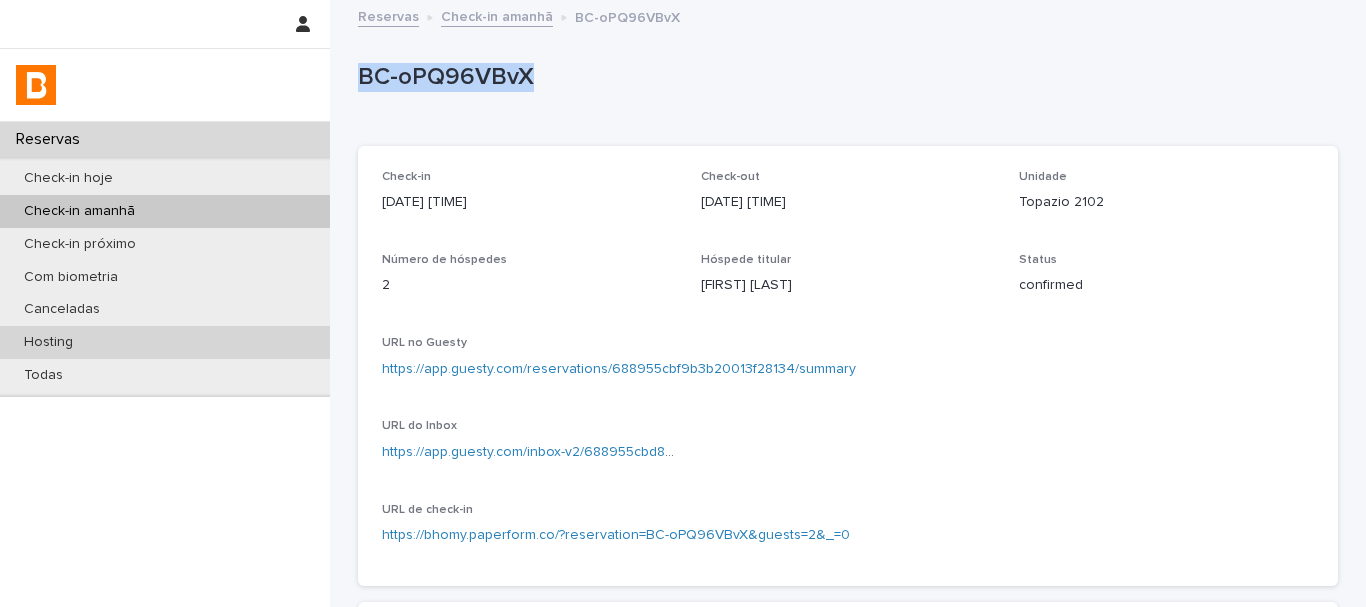 click on "Hosting" at bounding box center (165, 342) 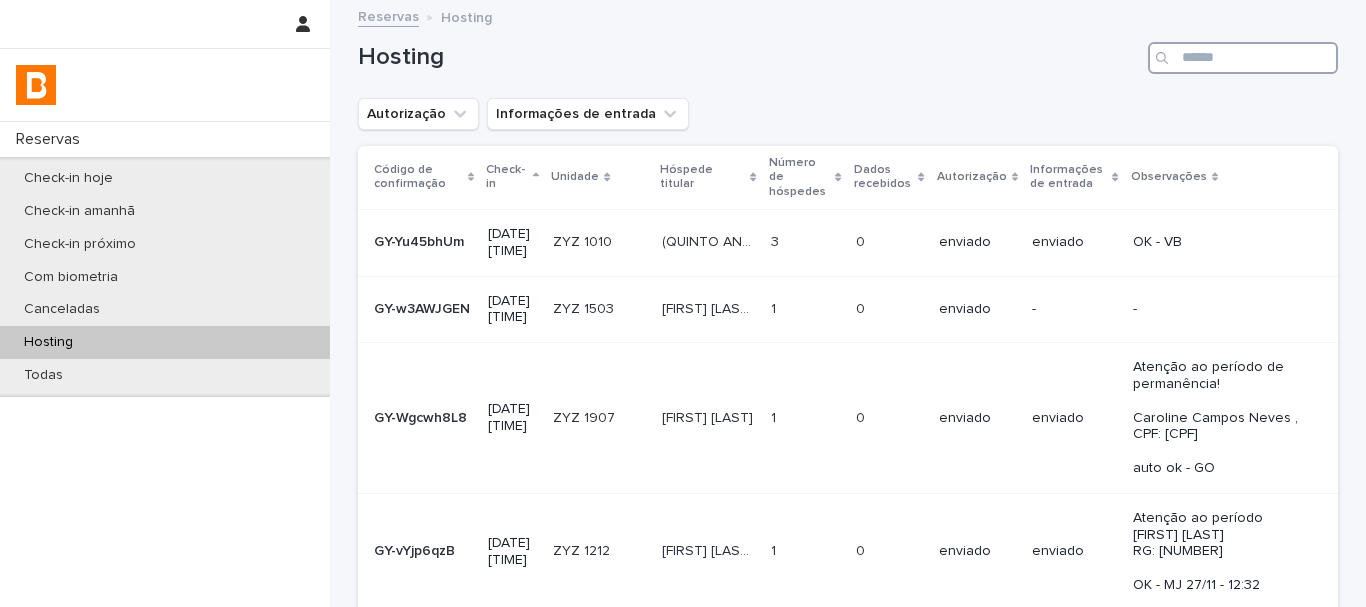 click at bounding box center [1243, 58] 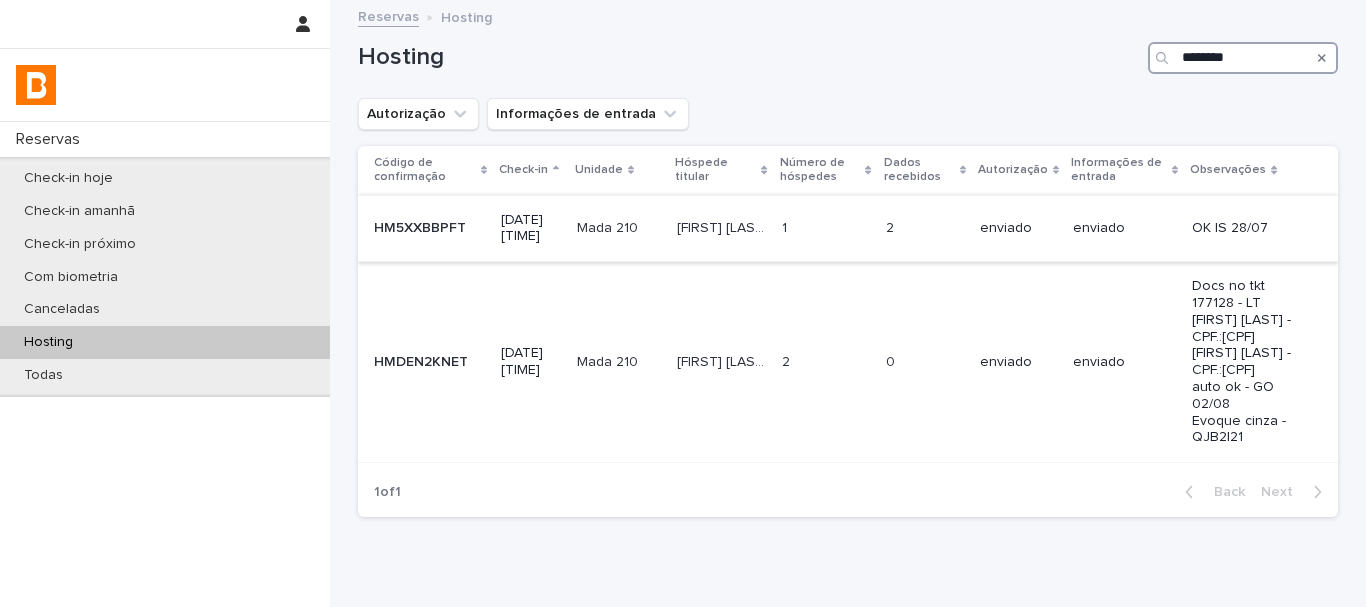 type on "********" 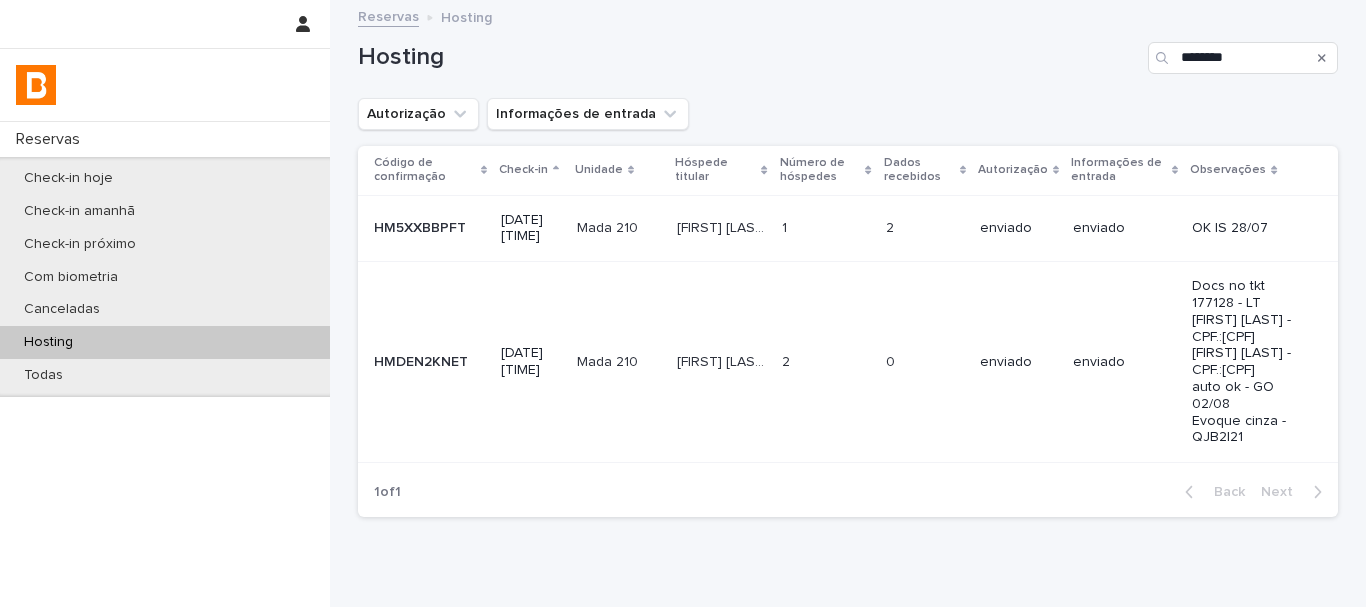 click on "enviado" at bounding box center [1018, 228] 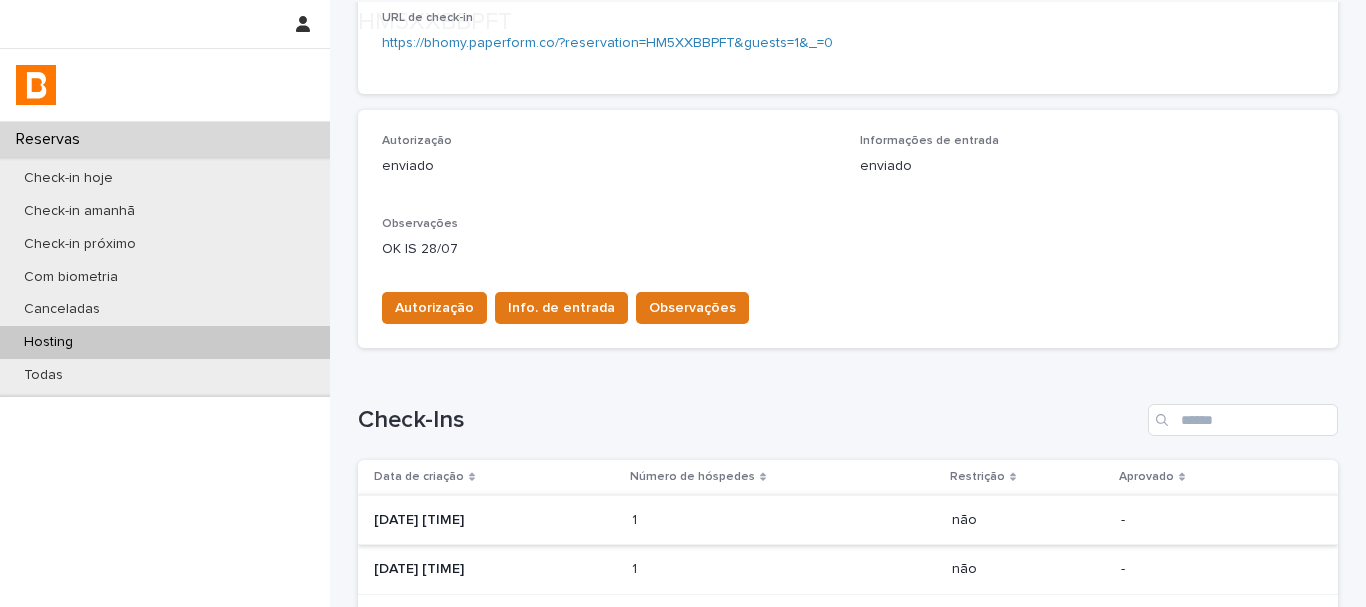 scroll, scrollTop: 707, scrollLeft: 0, axis: vertical 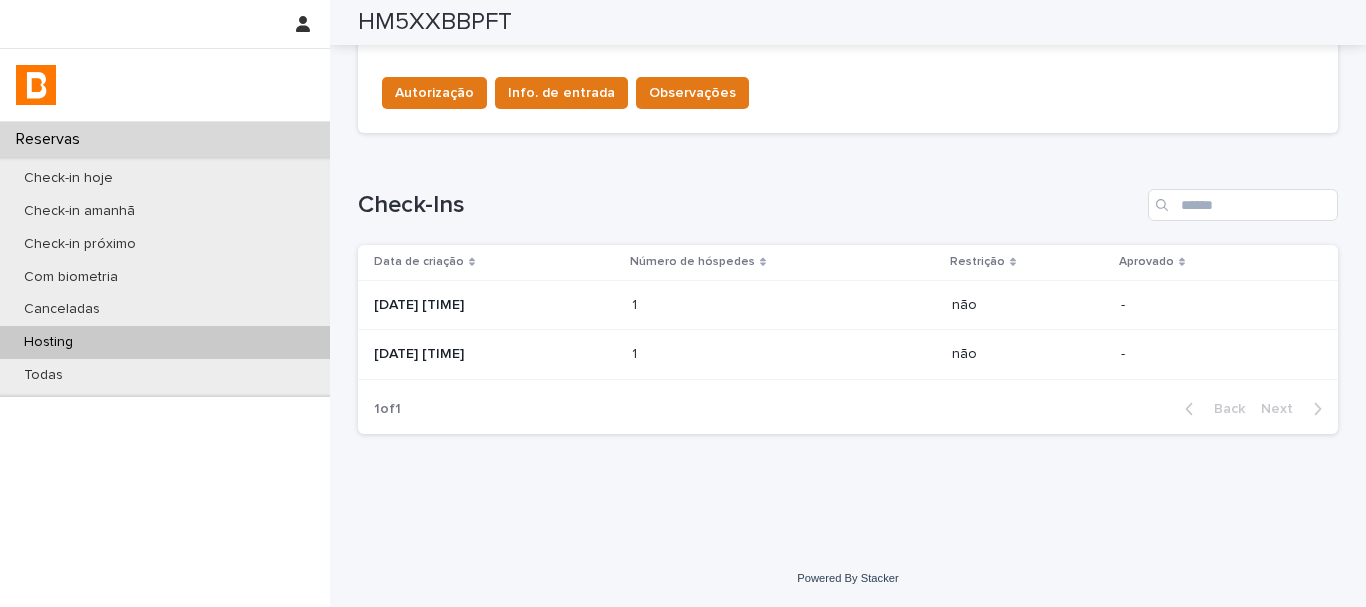 click on "[DATE] [TIME]" at bounding box center [495, 305] 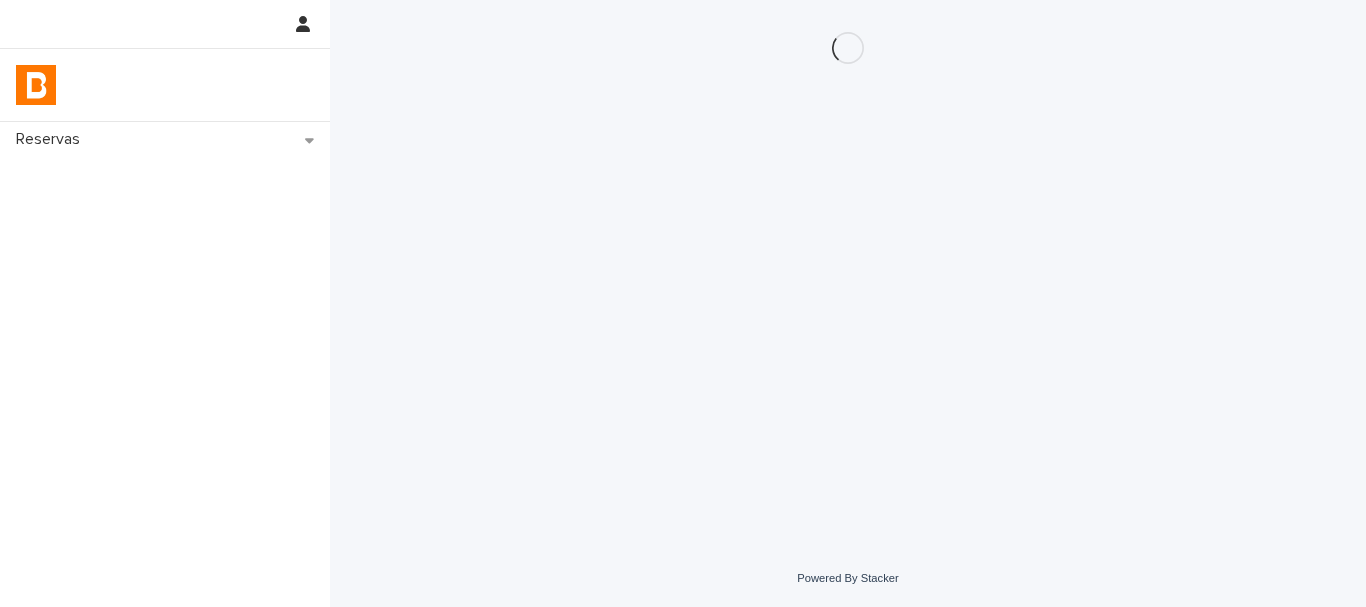 scroll, scrollTop: 0, scrollLeft: 0, axis: both 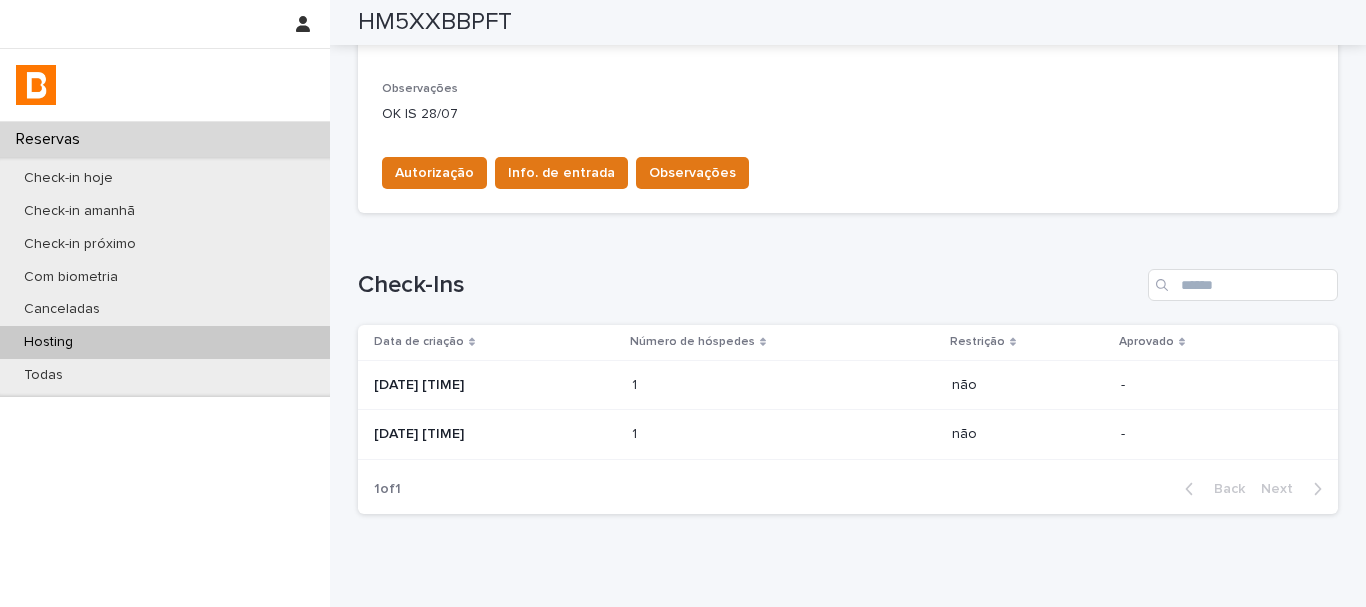 click on "[DATE] [TIME]" at bounding box center [491, 435] 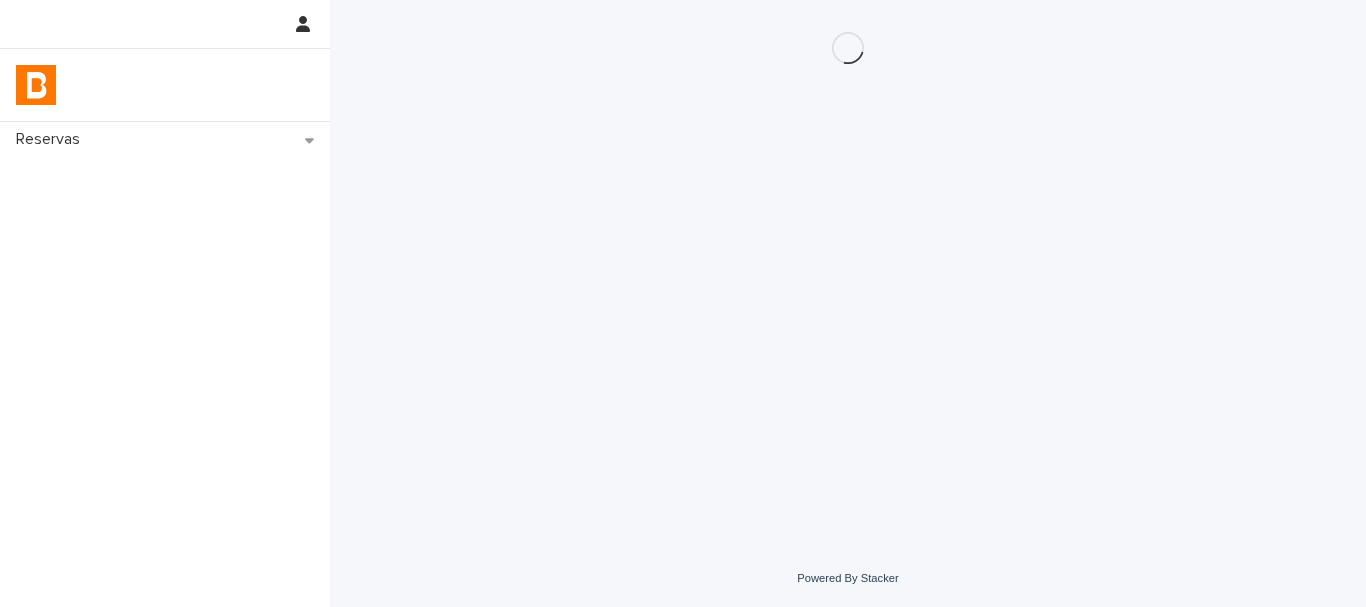 scroll, scrollTop: 0, scrollLeft: 0, axis: both 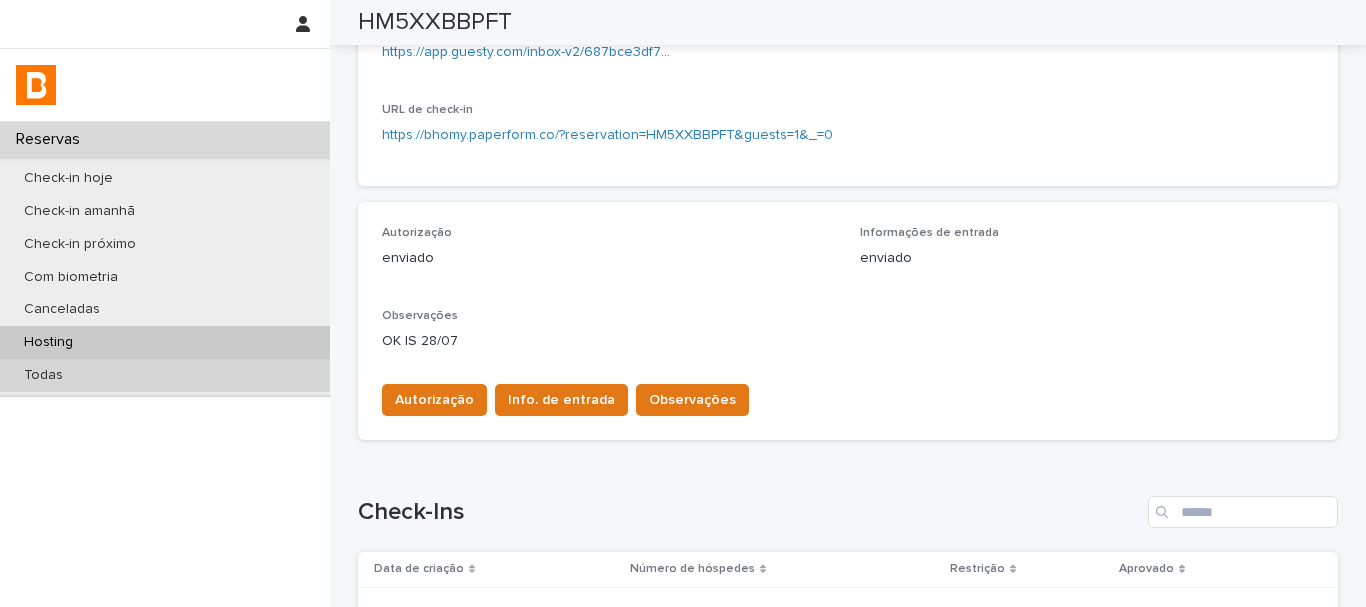 click on "Todas" at bounding box center [165, 375] 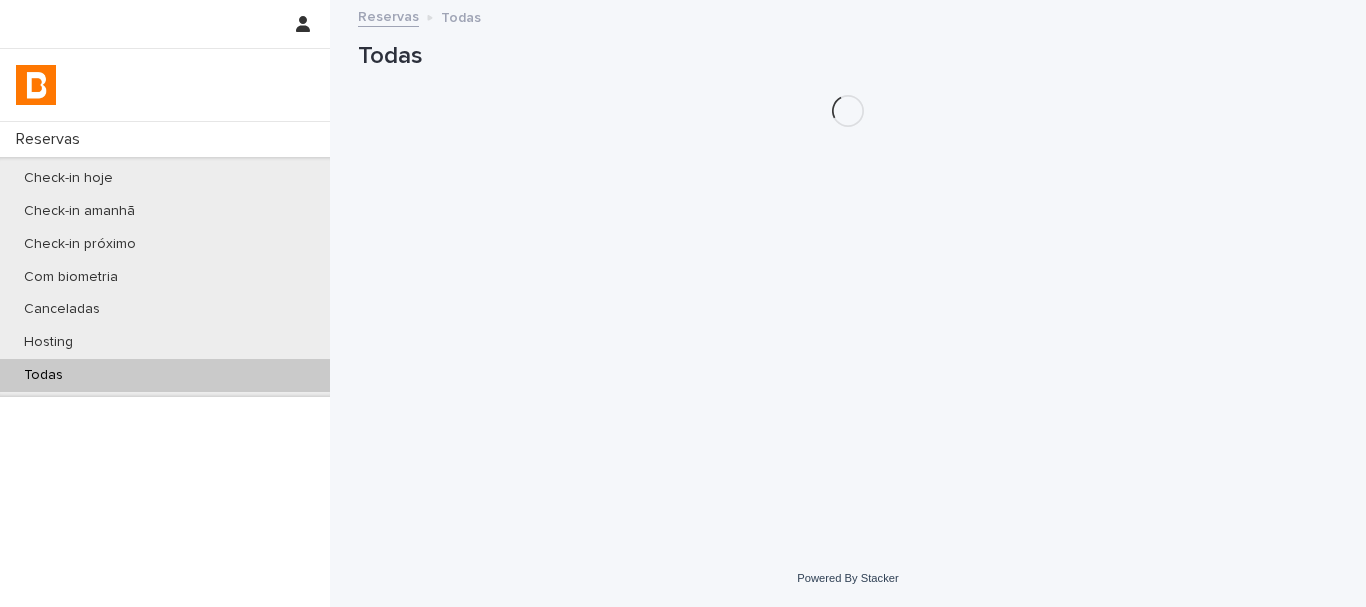 scroll, scrollTop: 0, scrollLeft: 0, axis: both 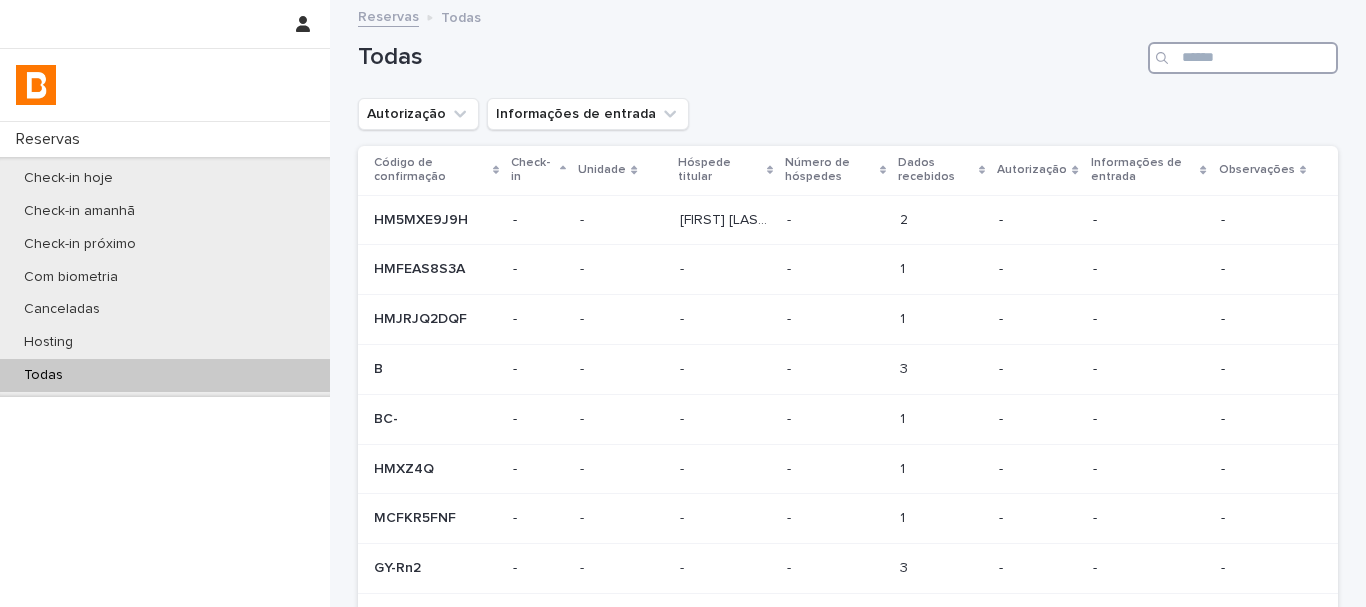 click at bounding box center [1243, 58] 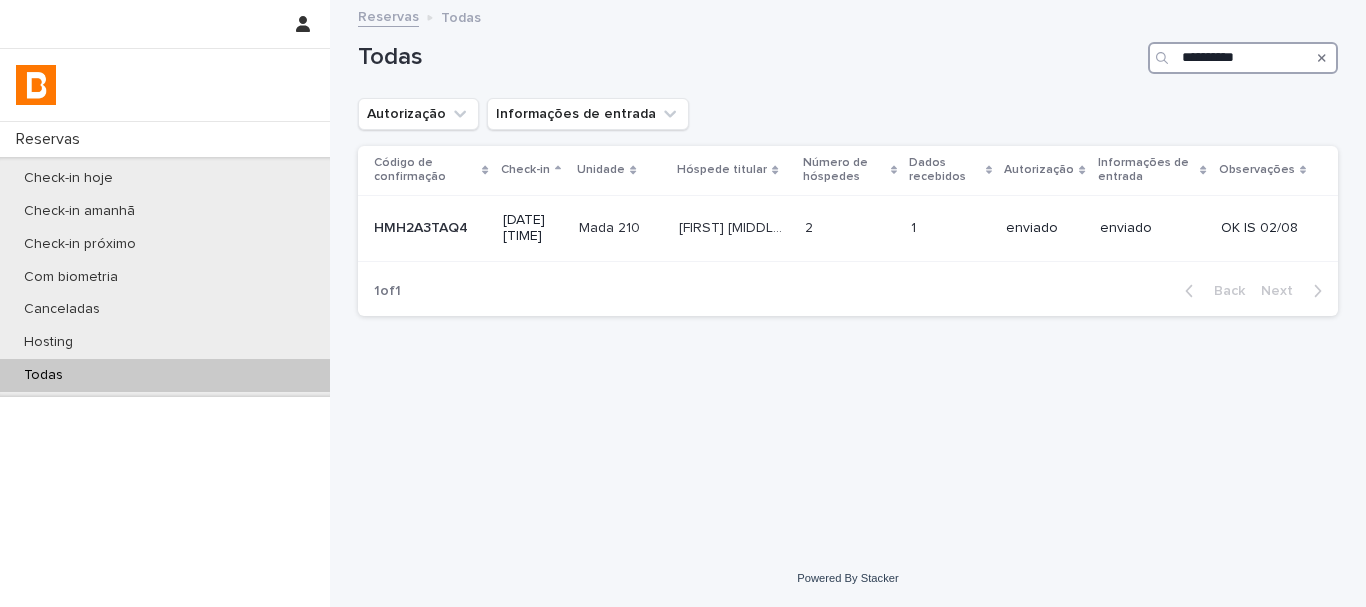 type on "**********" 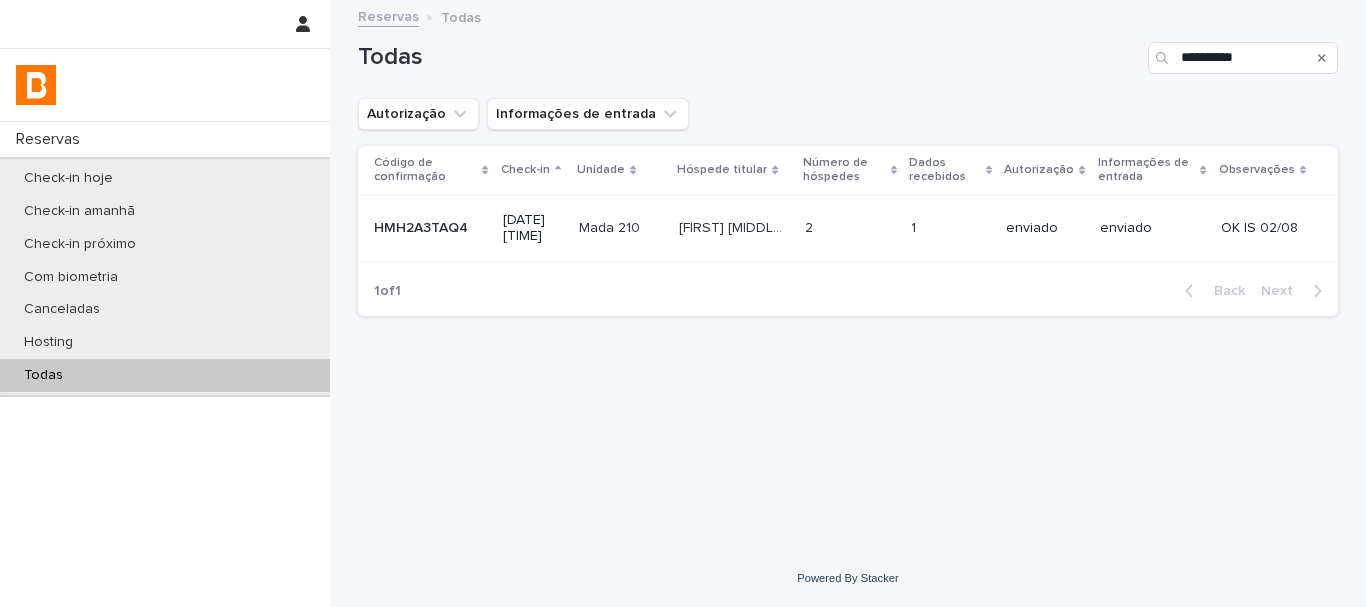 click at bounding box center (621, 228) 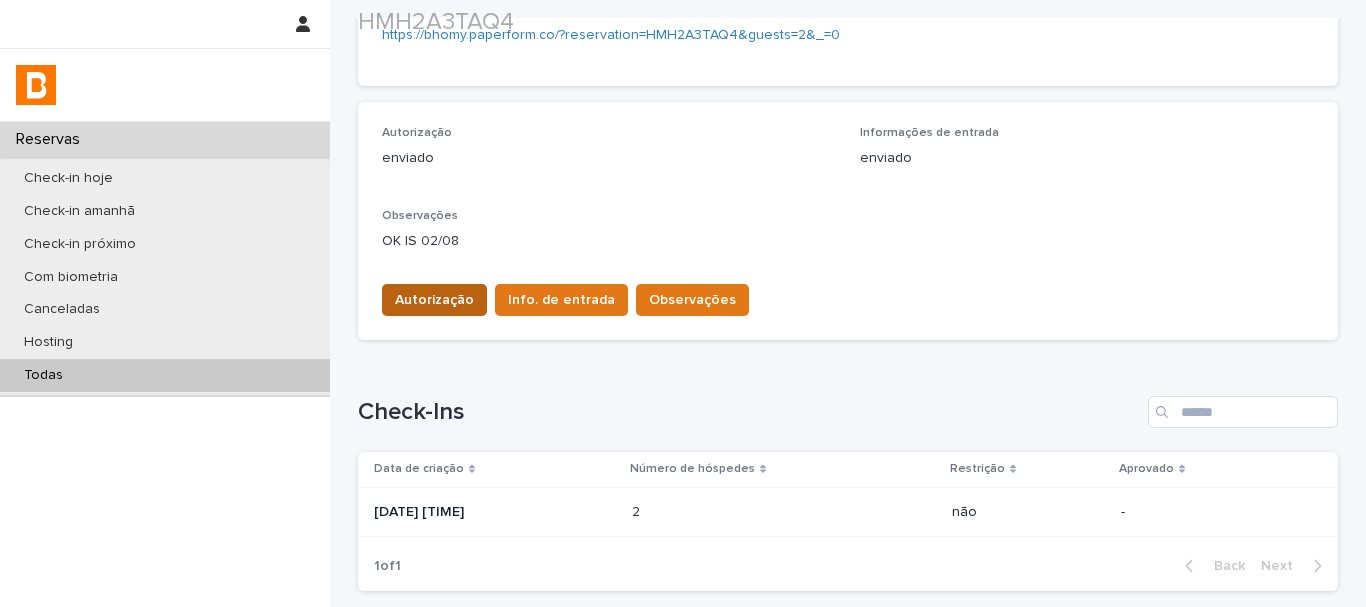 scroll, scrollTop: 555, scrollLeft: 0, axis: vertical 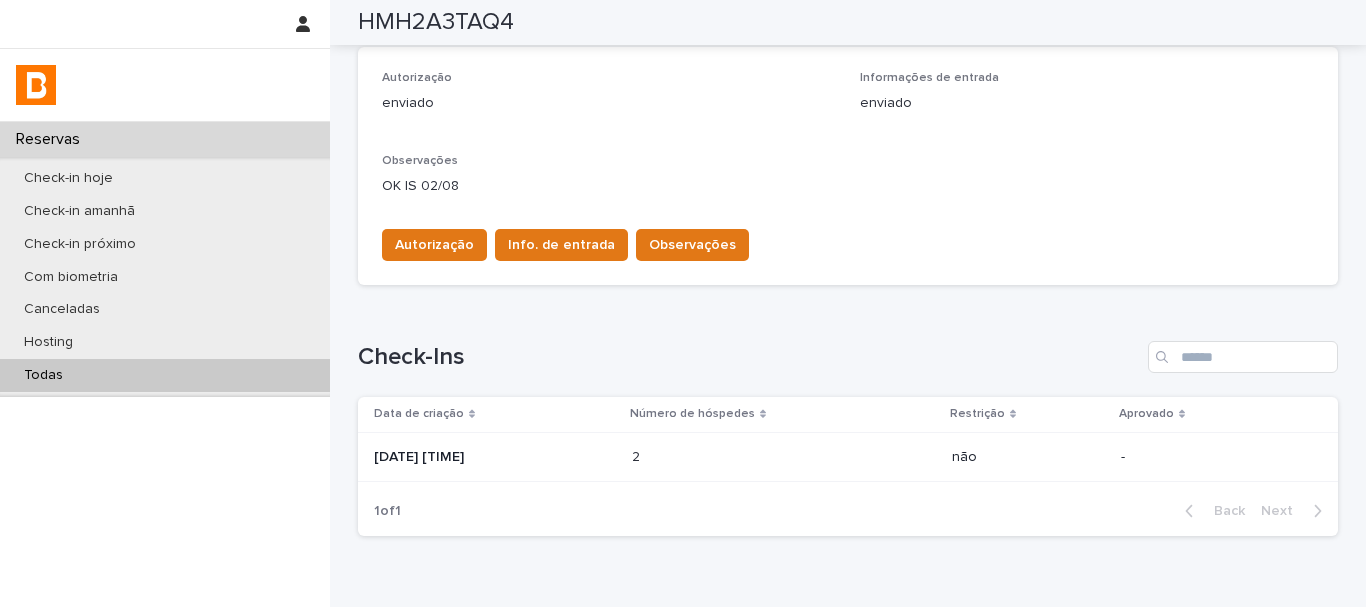 click on "Autorização enviado Informações de entrada enviado Observações OK IS [DATE] Autorização Info. de entrada Observações" at bounding box center [848, 166] 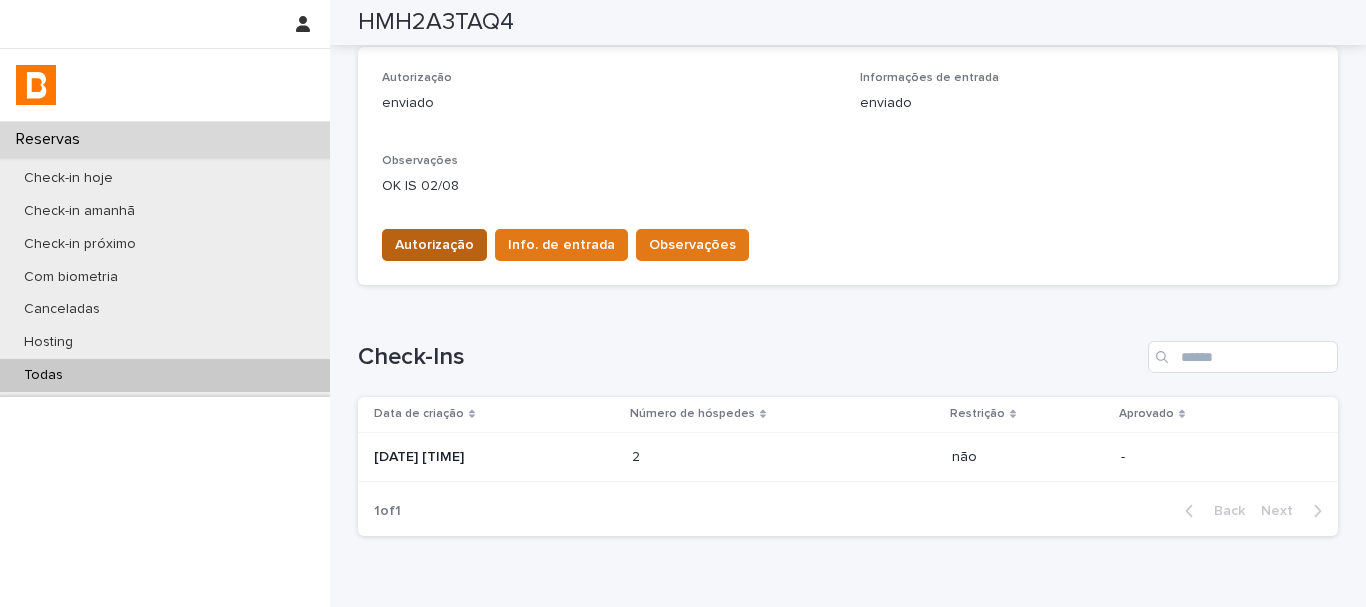 click on "Autorização" at bounding box center [434, 245] 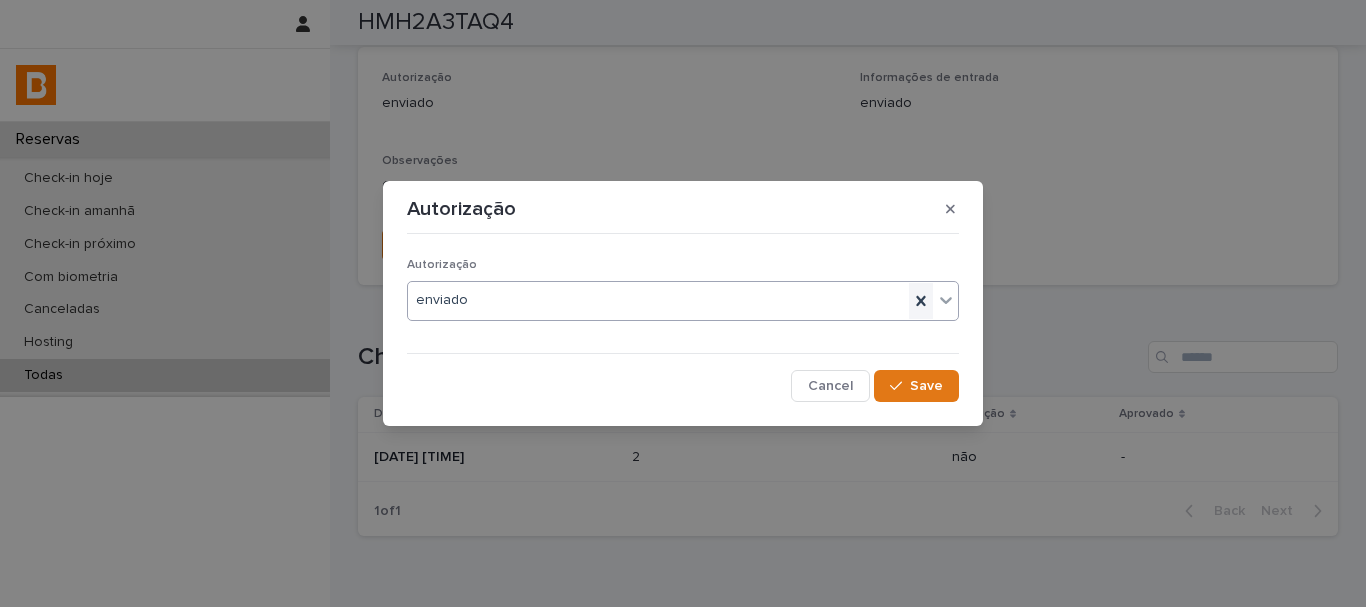 click 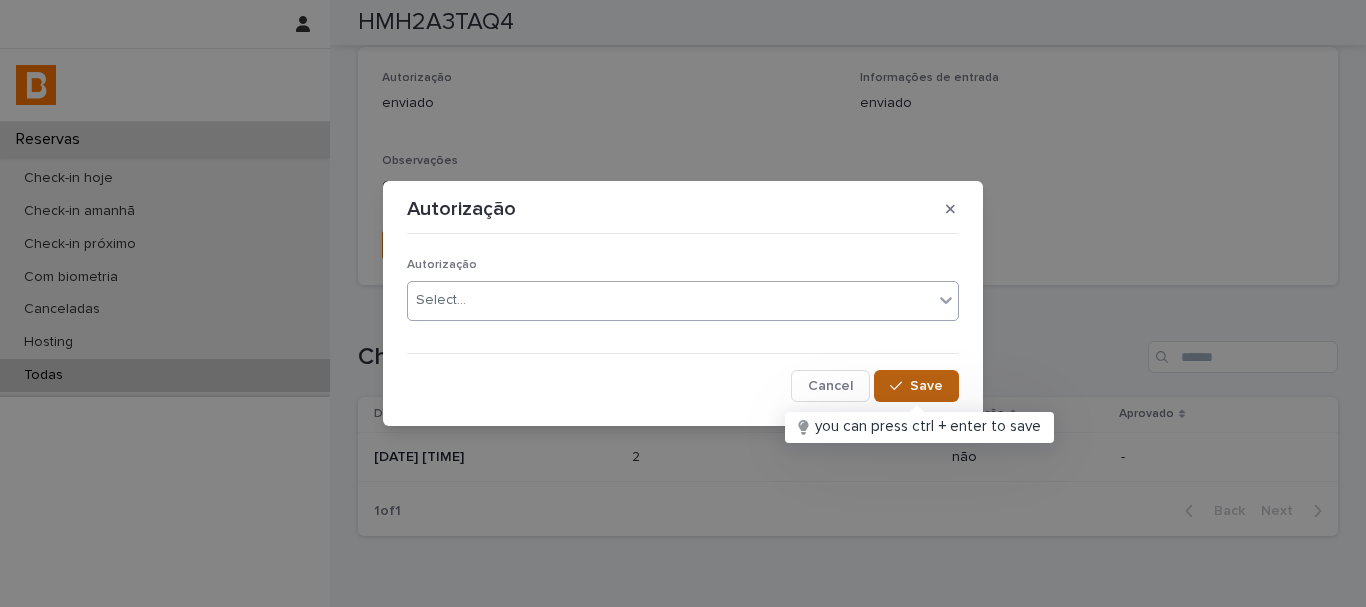 click on "Save" at bounding box center (916, 386) 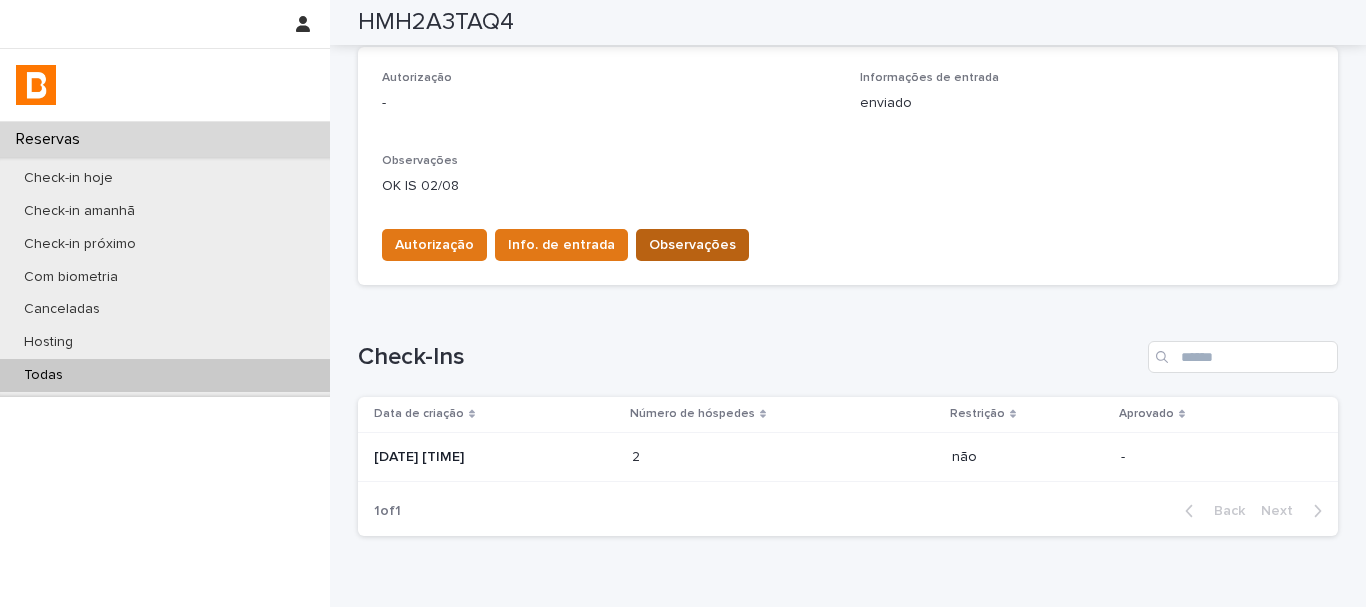 click on "Observações" at bounding box center (692, 245) 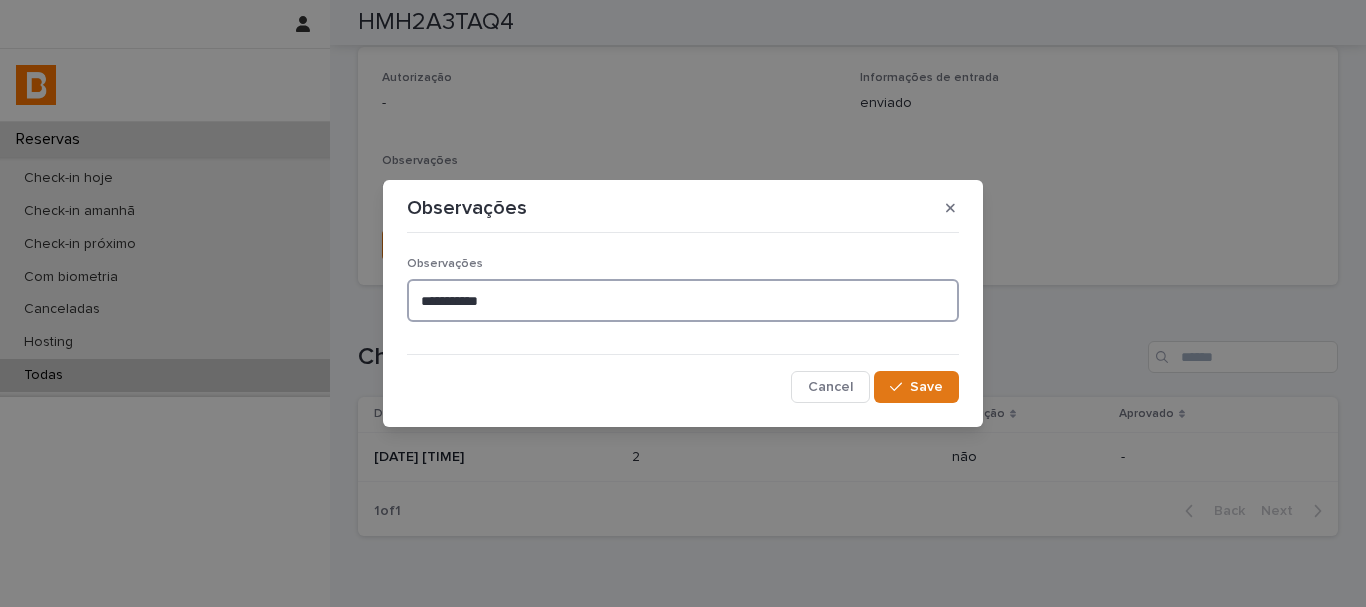 drag, startPoint x: 318, startPoint y: 329, endPoint x: 162, endPoint y: 327, distance: 156.01282 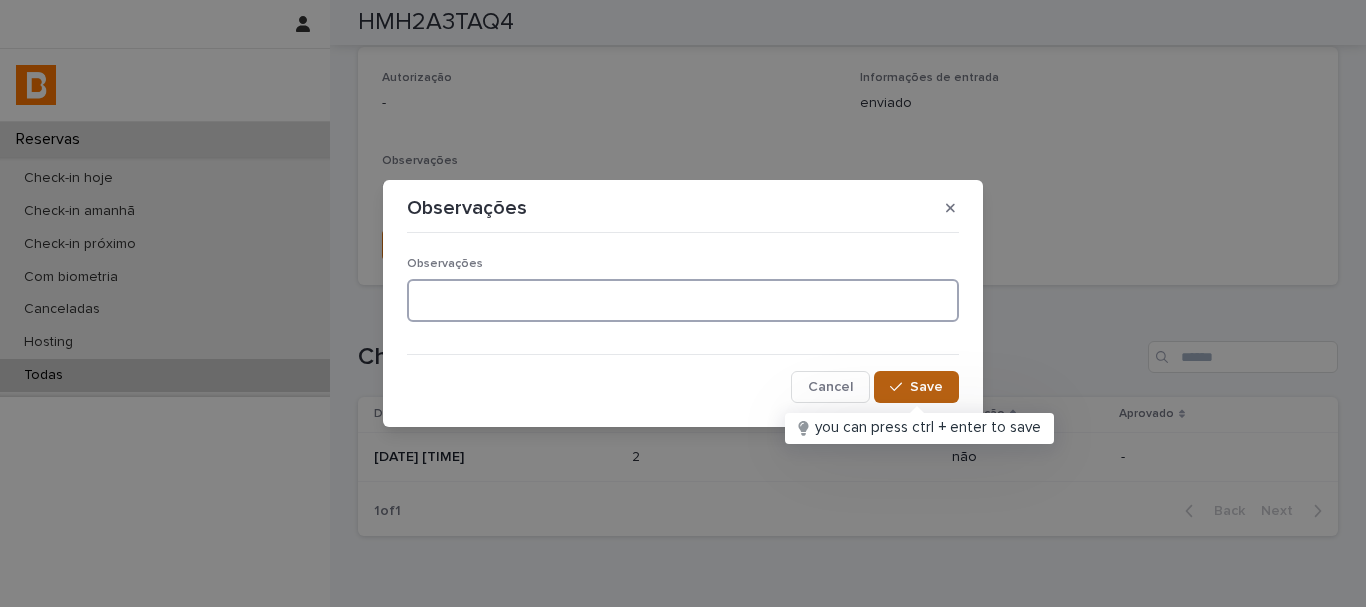 type 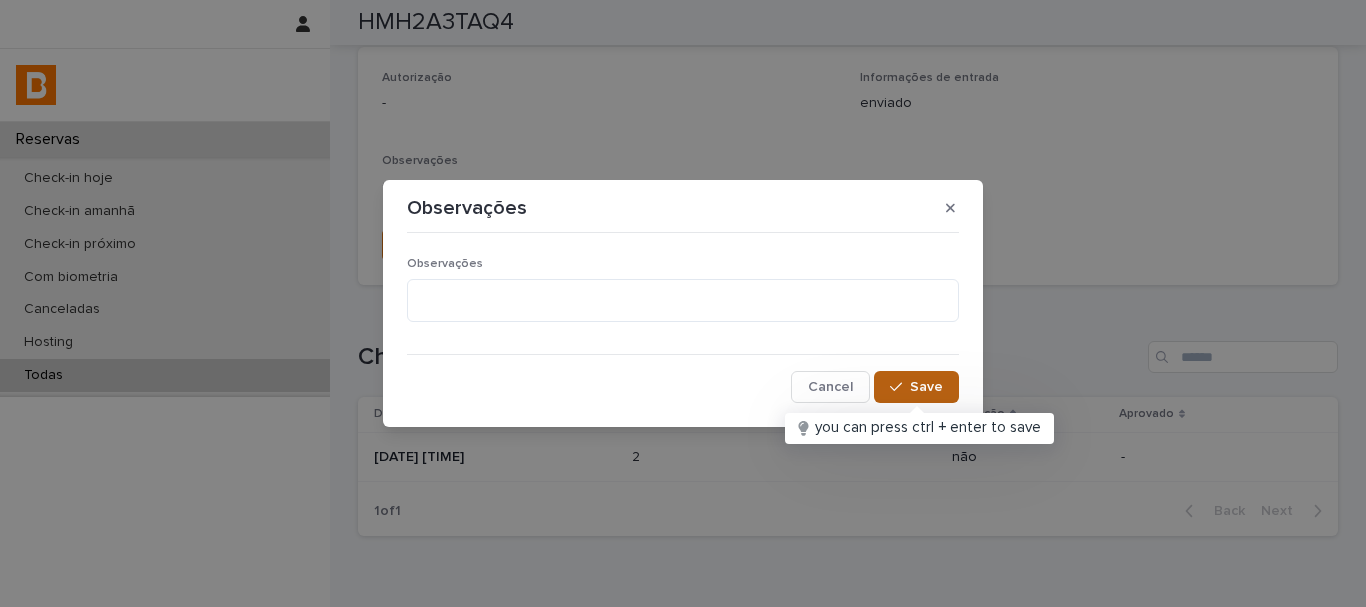 click on "Save" at bounding box center (926, 387) 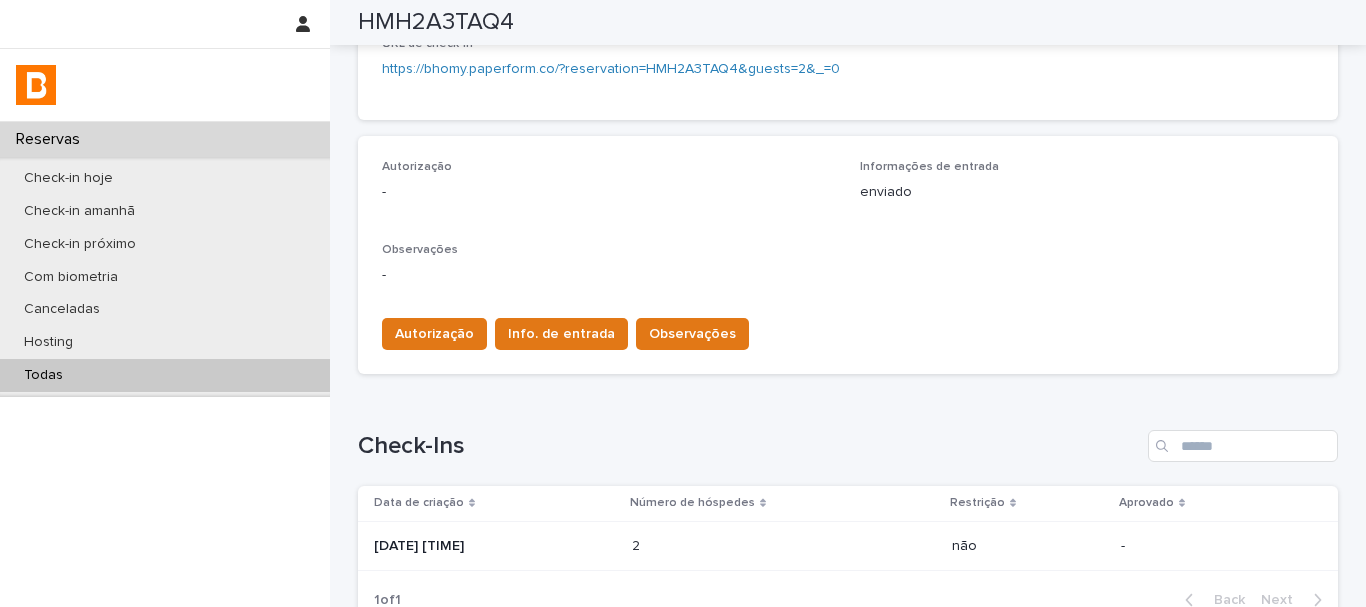 scroll, scrollTop: 355, scrollLeft: 0, axis: vertical 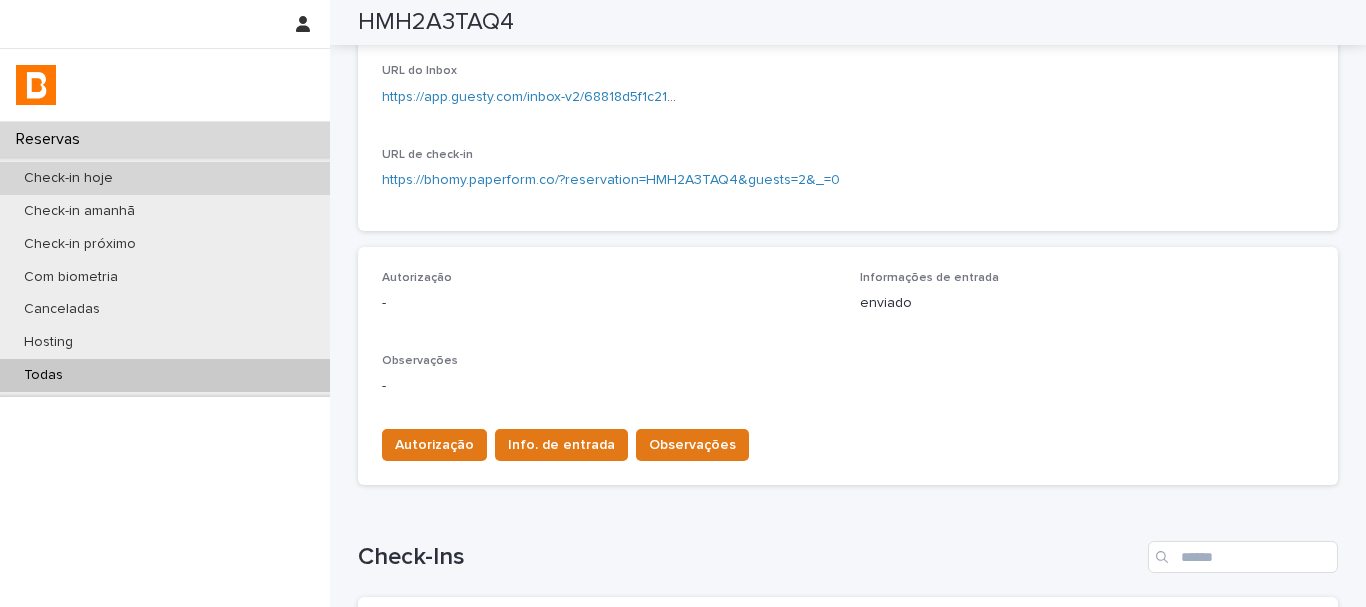 click on "Check-in hoje" at bounding box center [165, 178] 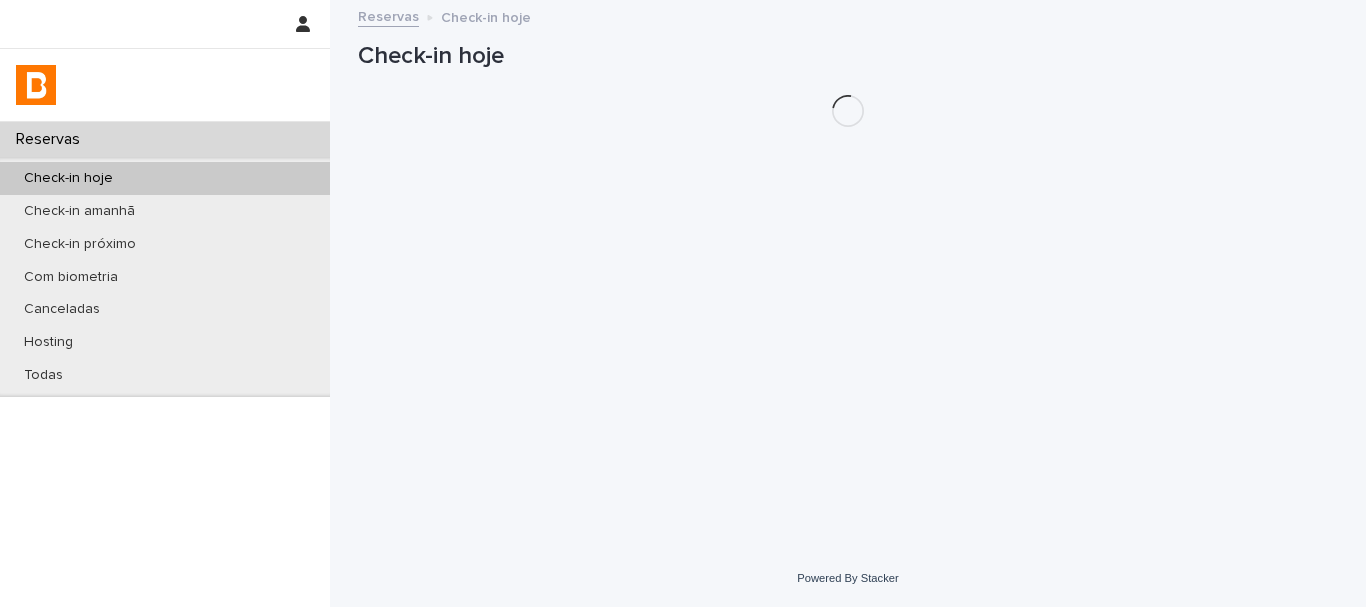 scroll, scrollTop: 0, scrollLeft: 0, axis: both 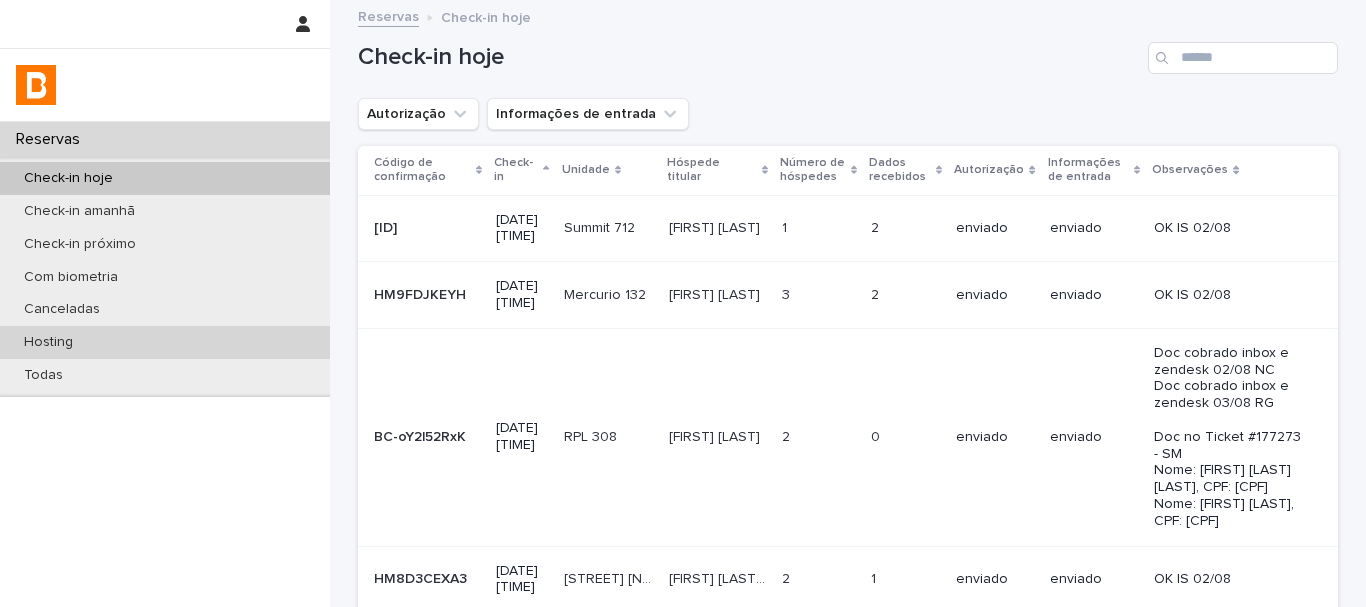 click on "Hosting" at bounding box center (48, 342) 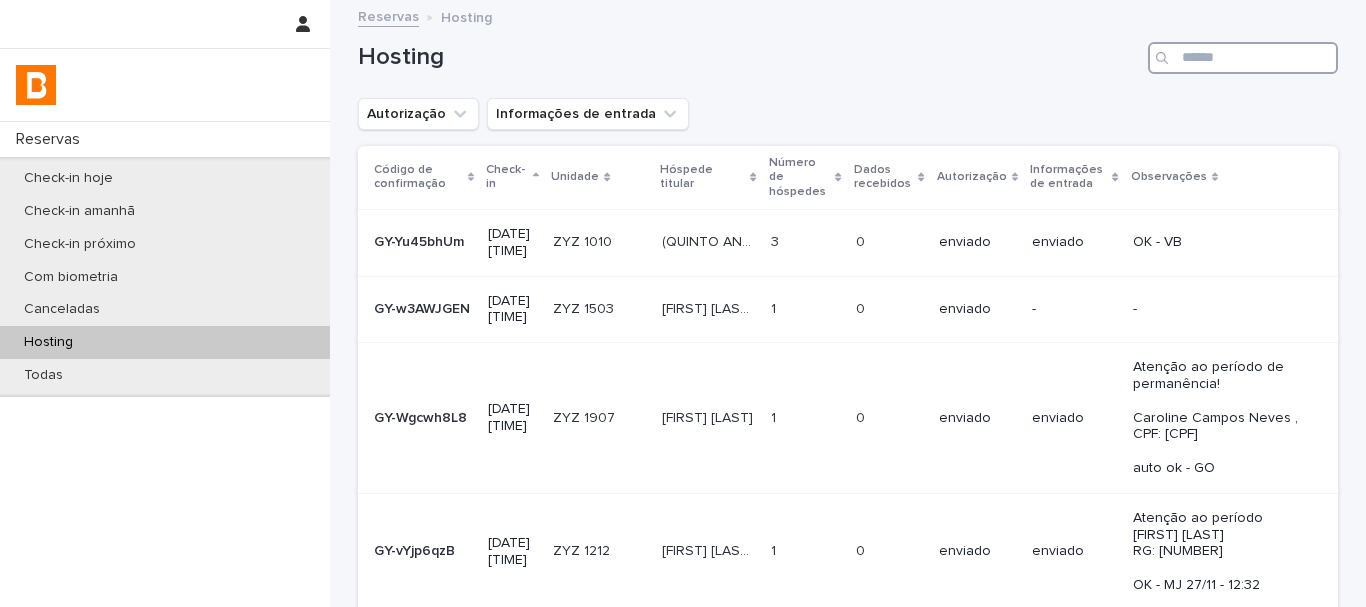 click at bounding box center (1243, 58) 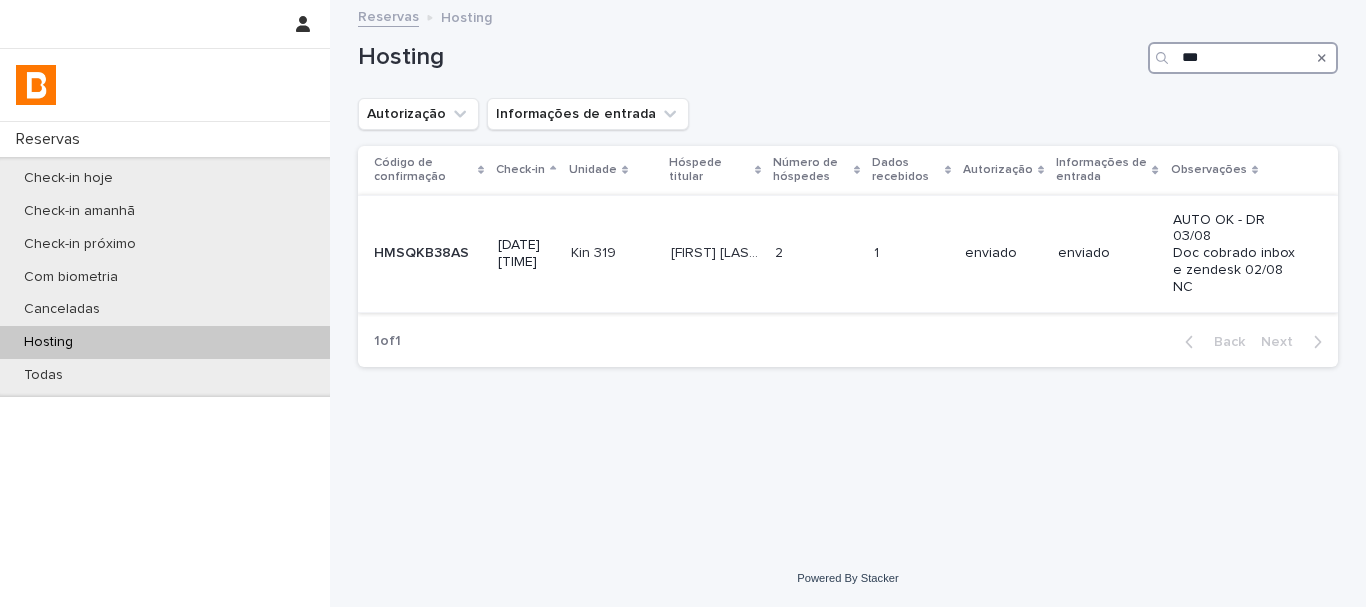 type on "***" 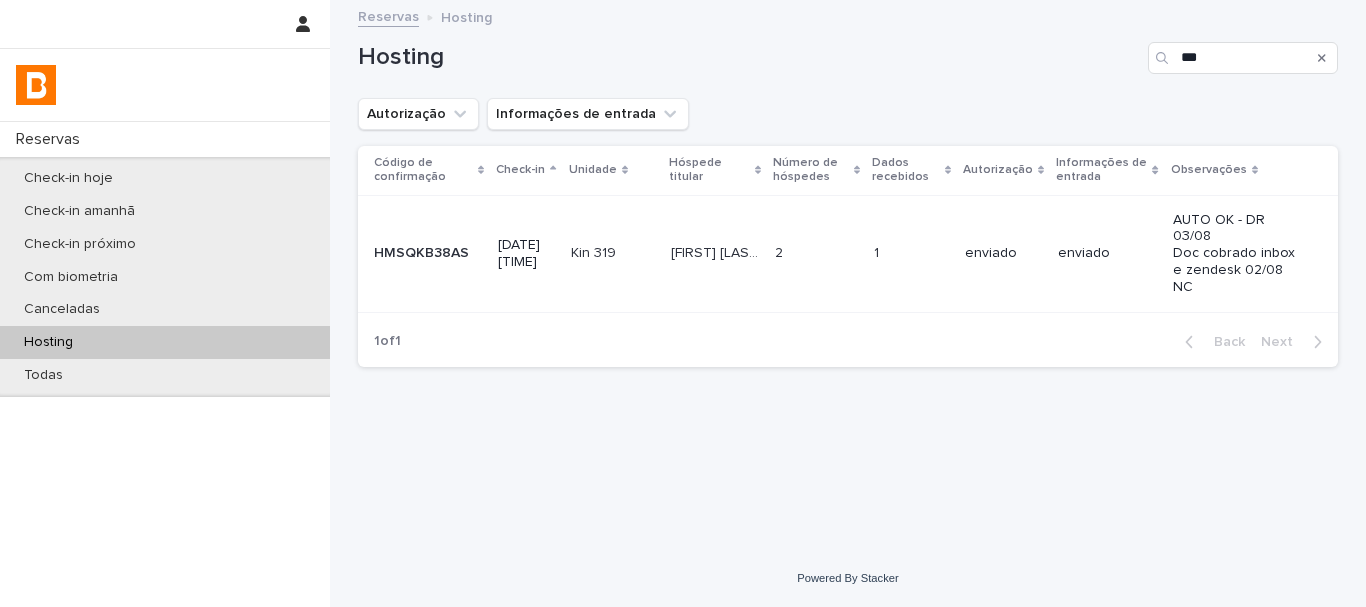 click at bounding box center [911, 253] 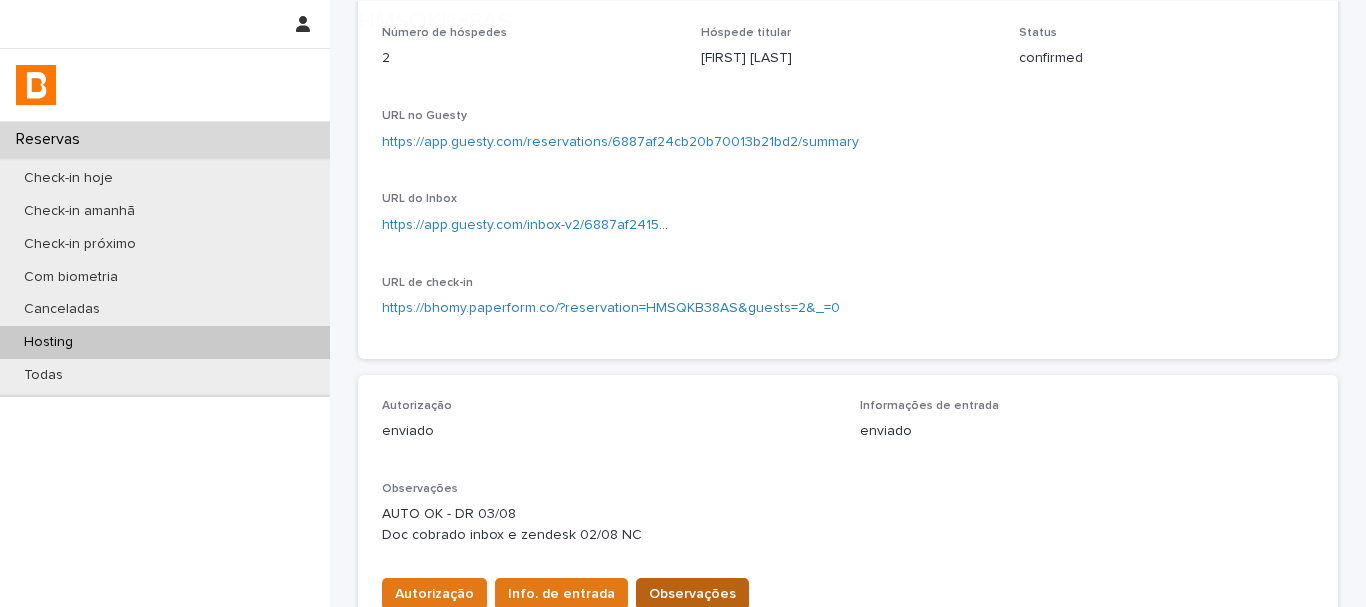 scroll, scrollTop: 500, scrollLeft: 0, axis: vertical 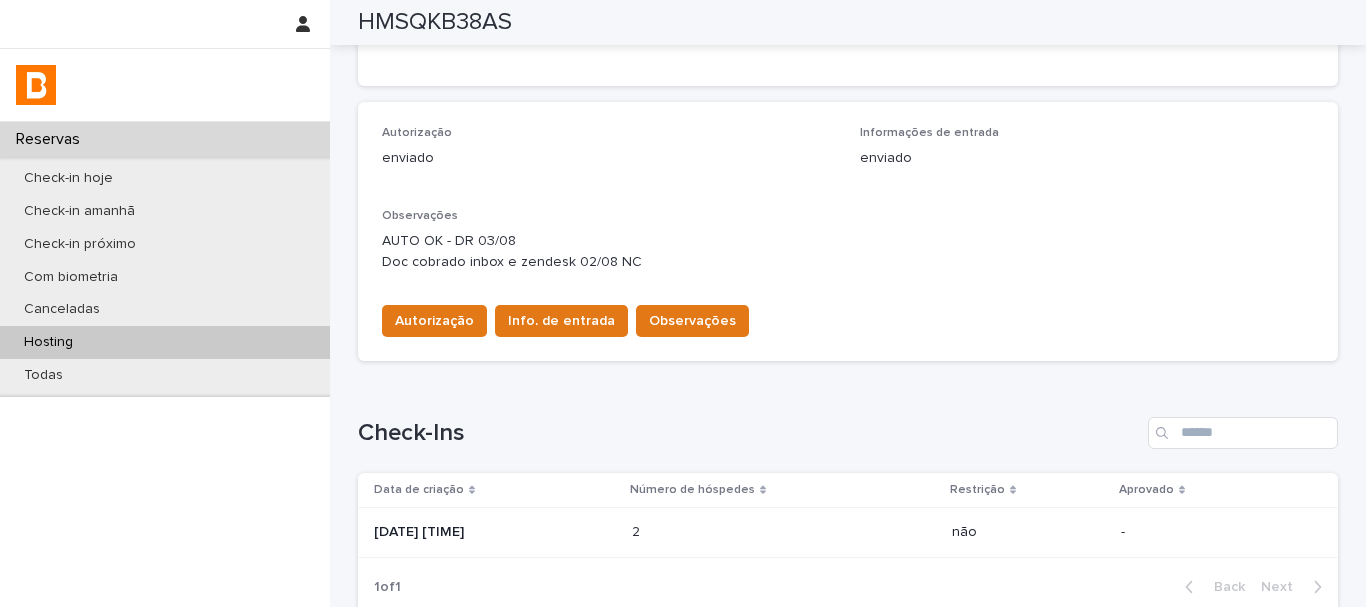 click at bounding box center [719, 532] 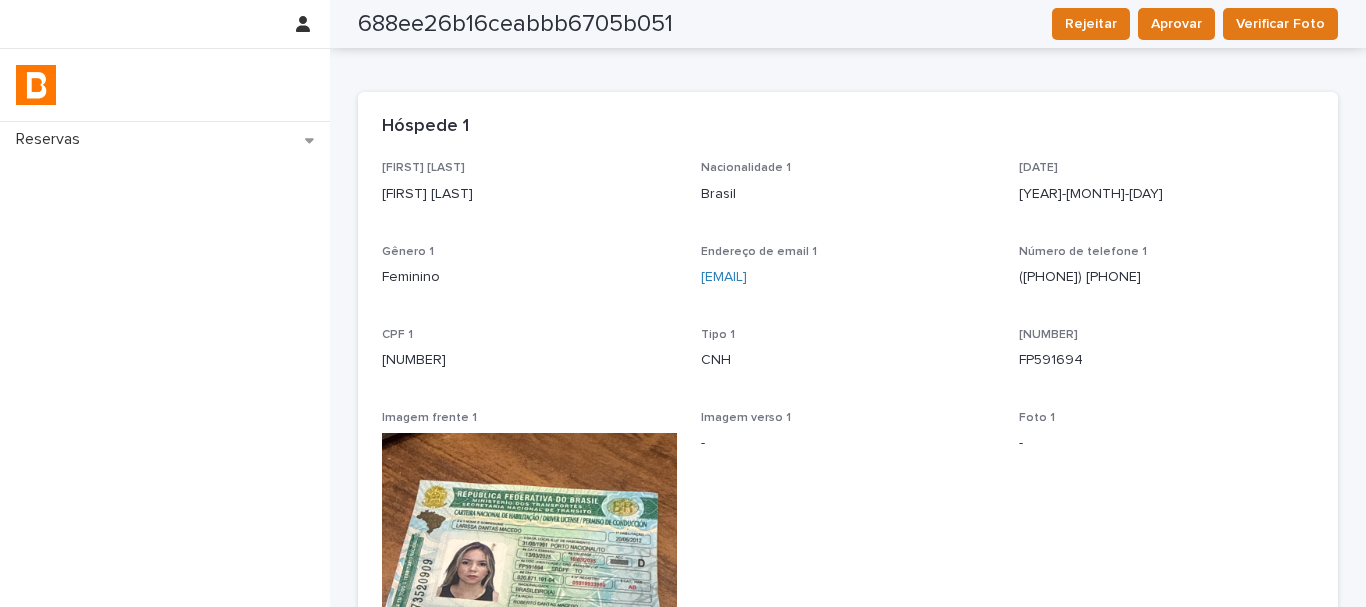 scroll, scrollTop: 0, scrollLeft: 0, axis: both 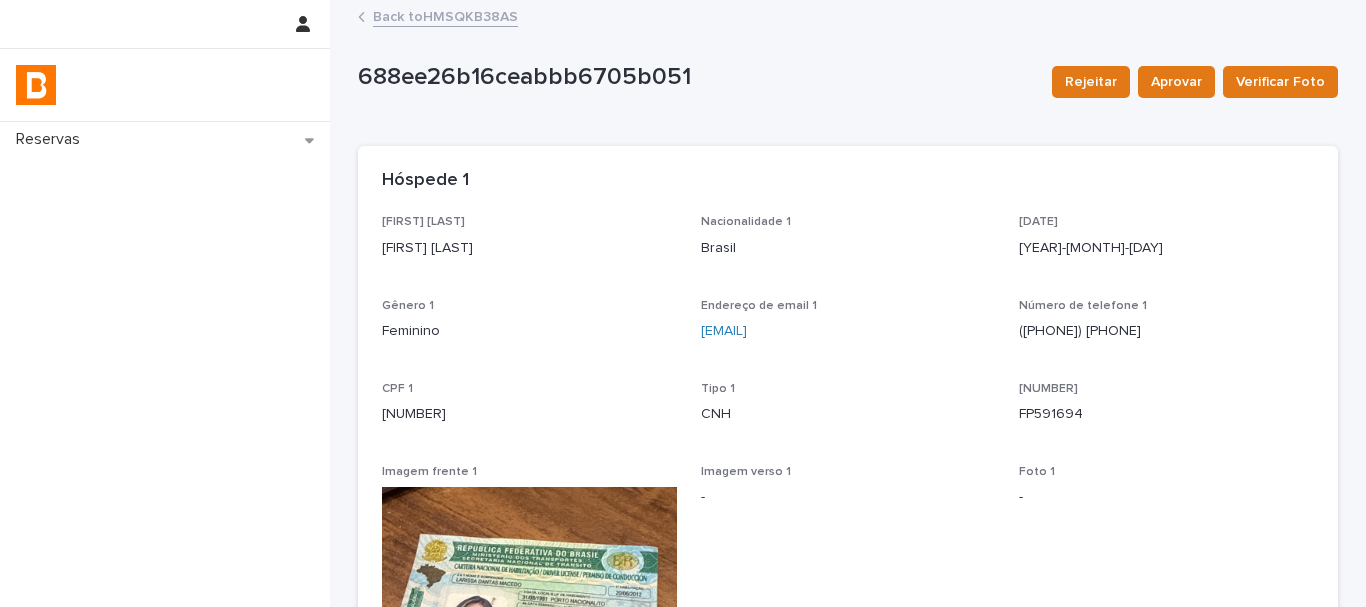 click on "Back to  HMSQKB38AS" at bounding box center (445, 15) 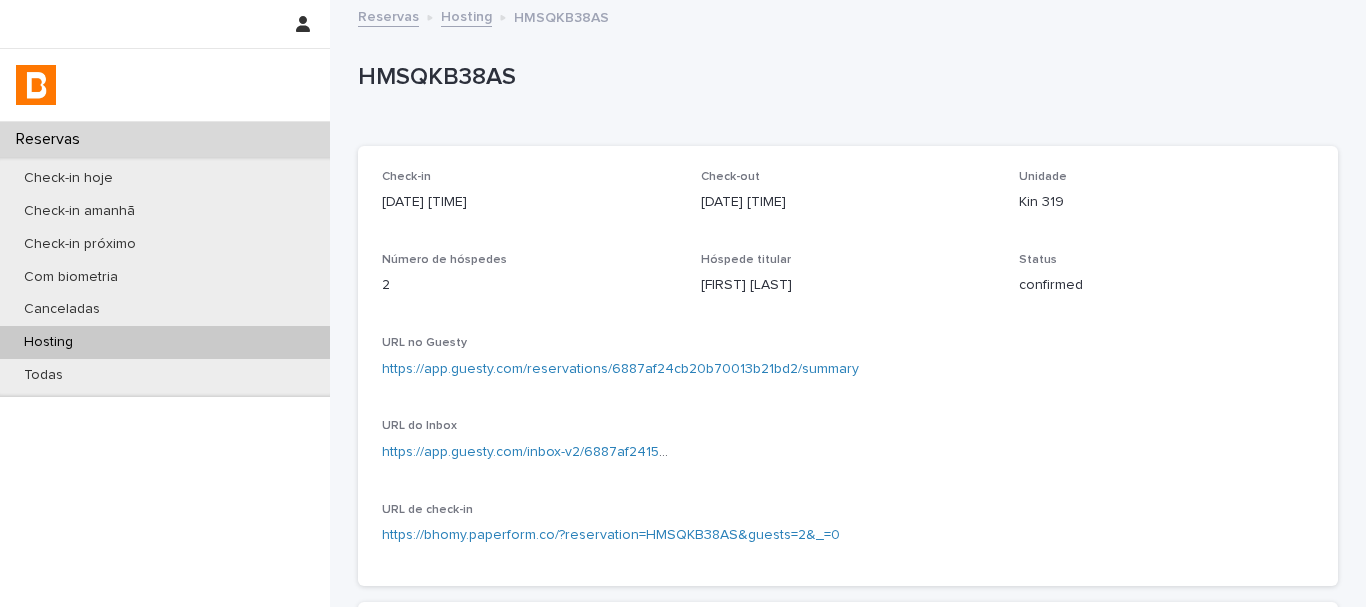 click on "HMSQKB38AS" at bounding box center (844, 77) 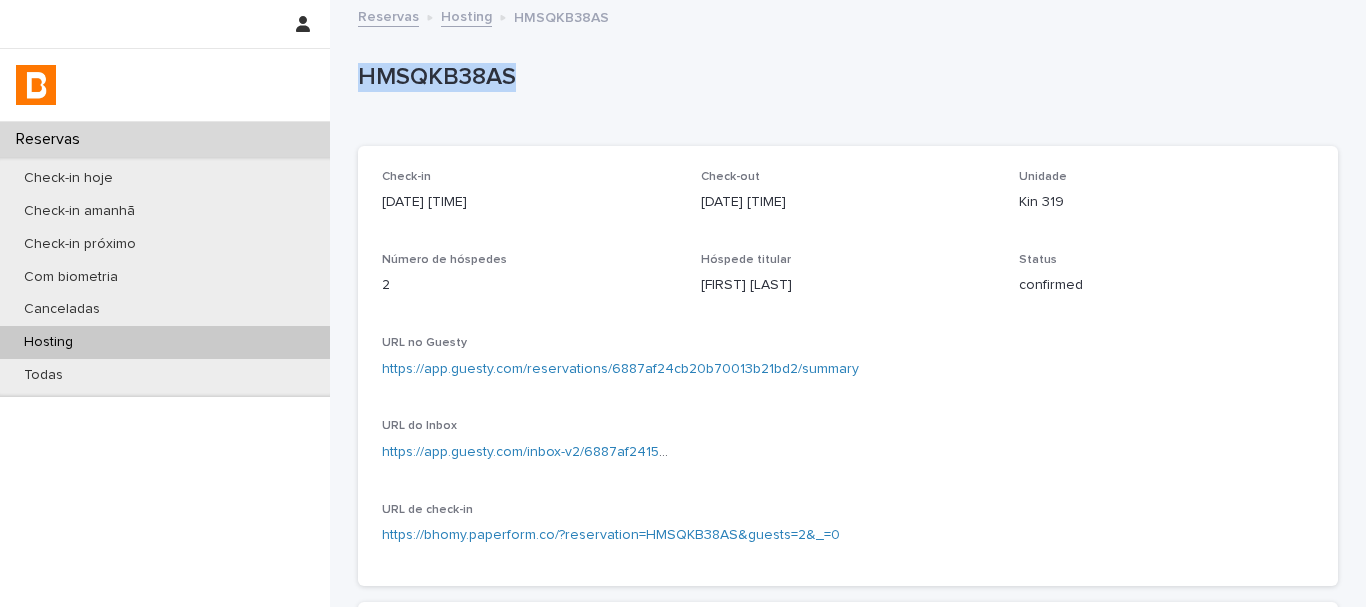 click on "HMSQKB38AS" at bounding box center [844, 77] 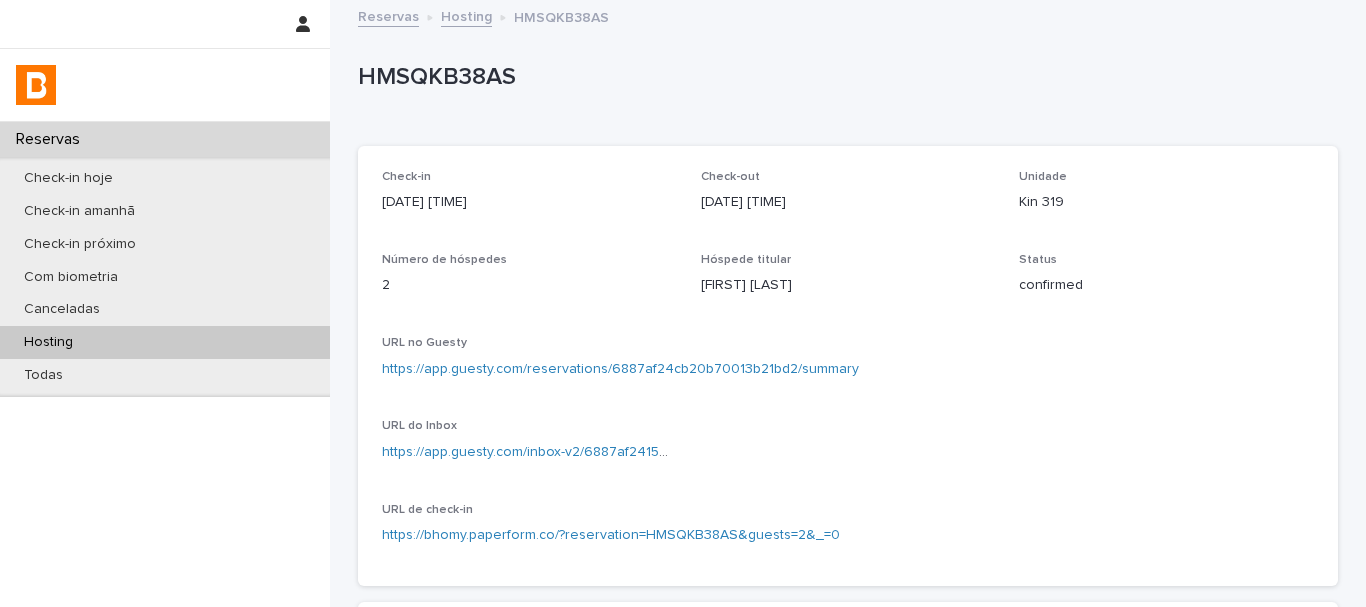 click on "HMSQKB38AS" at bounding box center (844, 77) 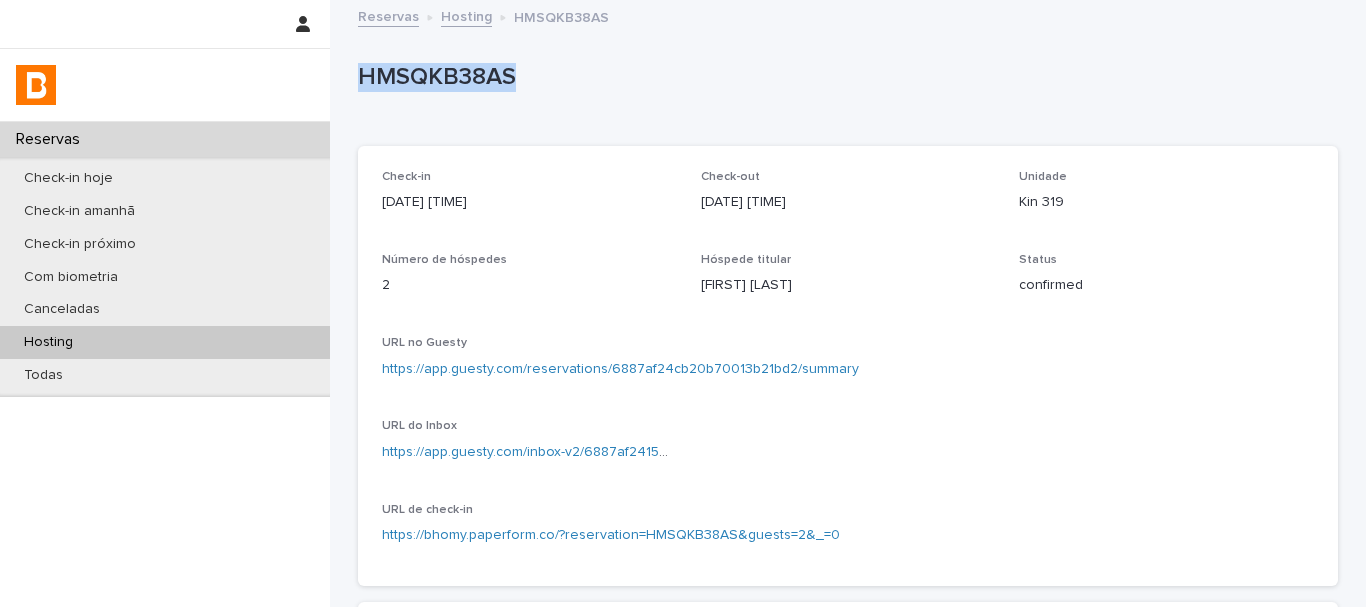 click on "HMSQKB38AS" at bounding box center (844, 77) 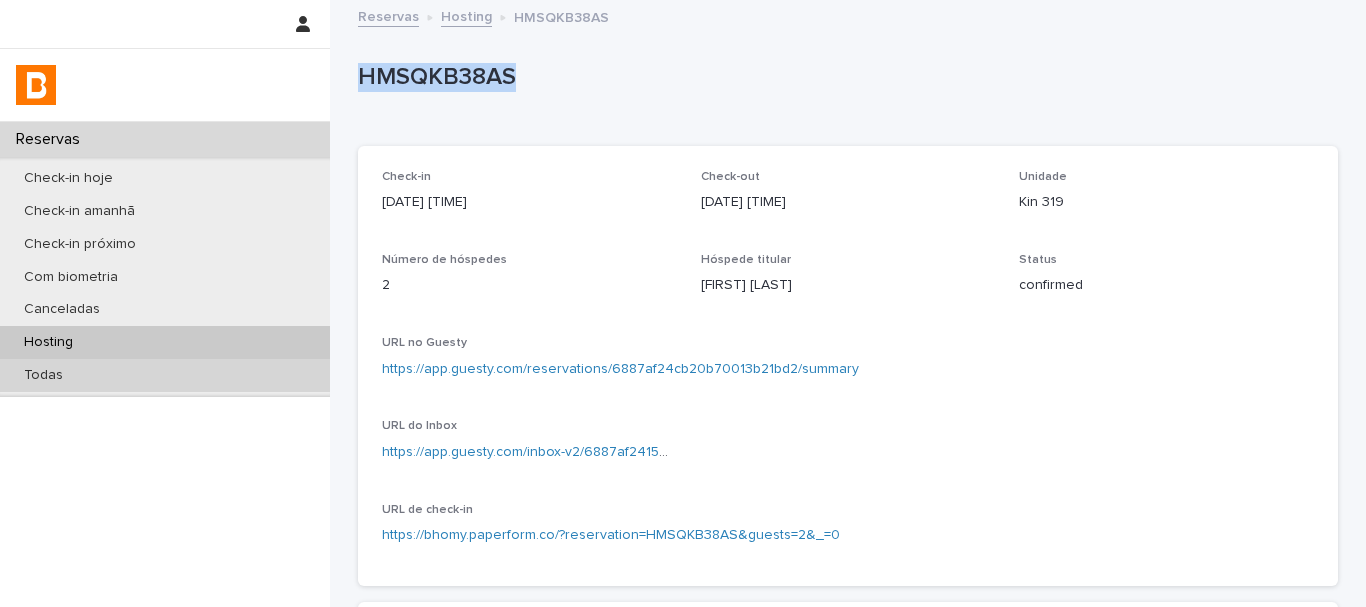 click on "Todas" at bounding box center (165, 375) 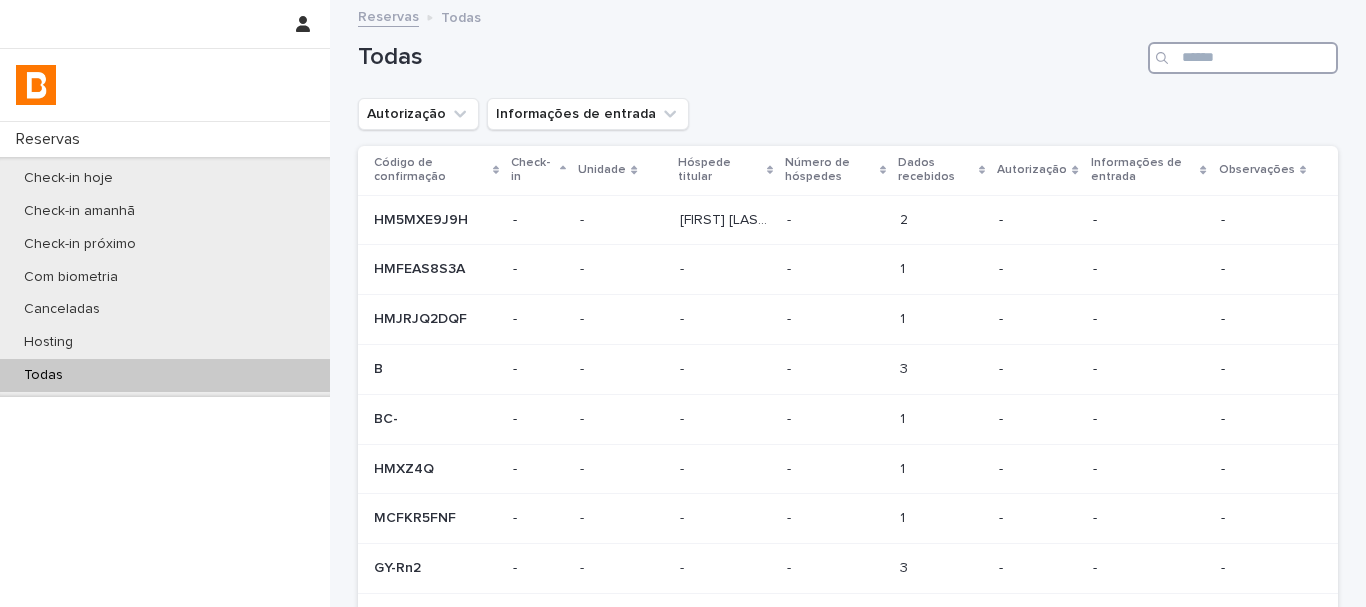click at bounding box center [1243, 58] 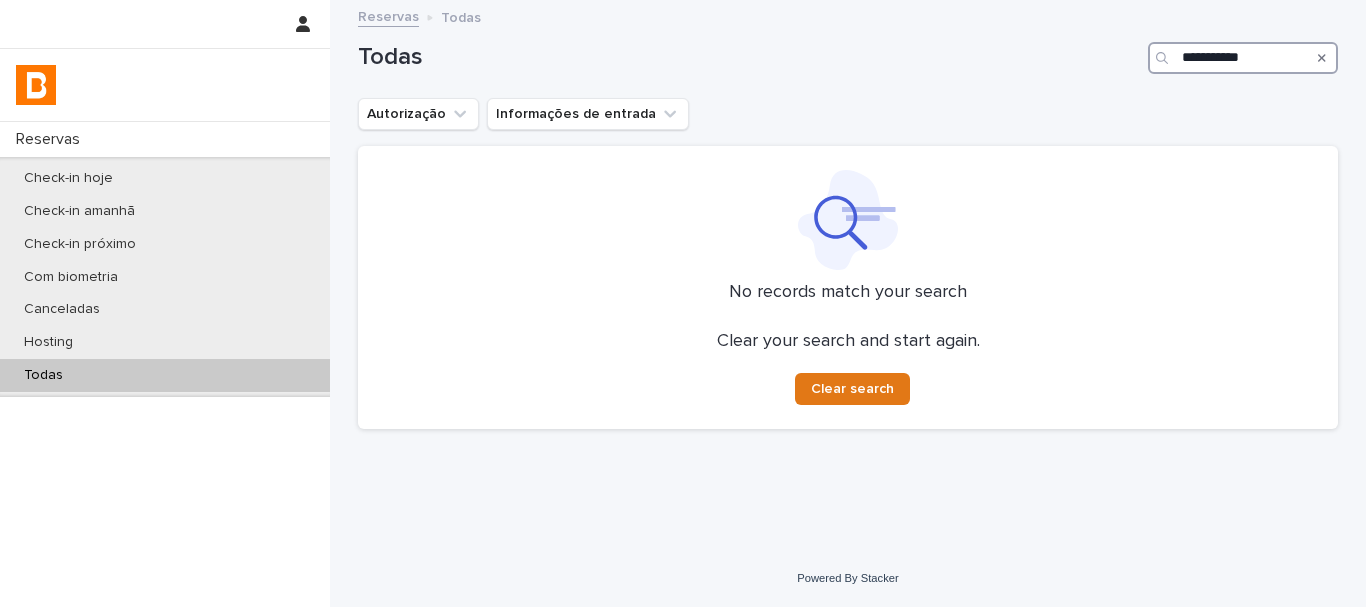 click on "**********" at bounding box center [1243, 58] 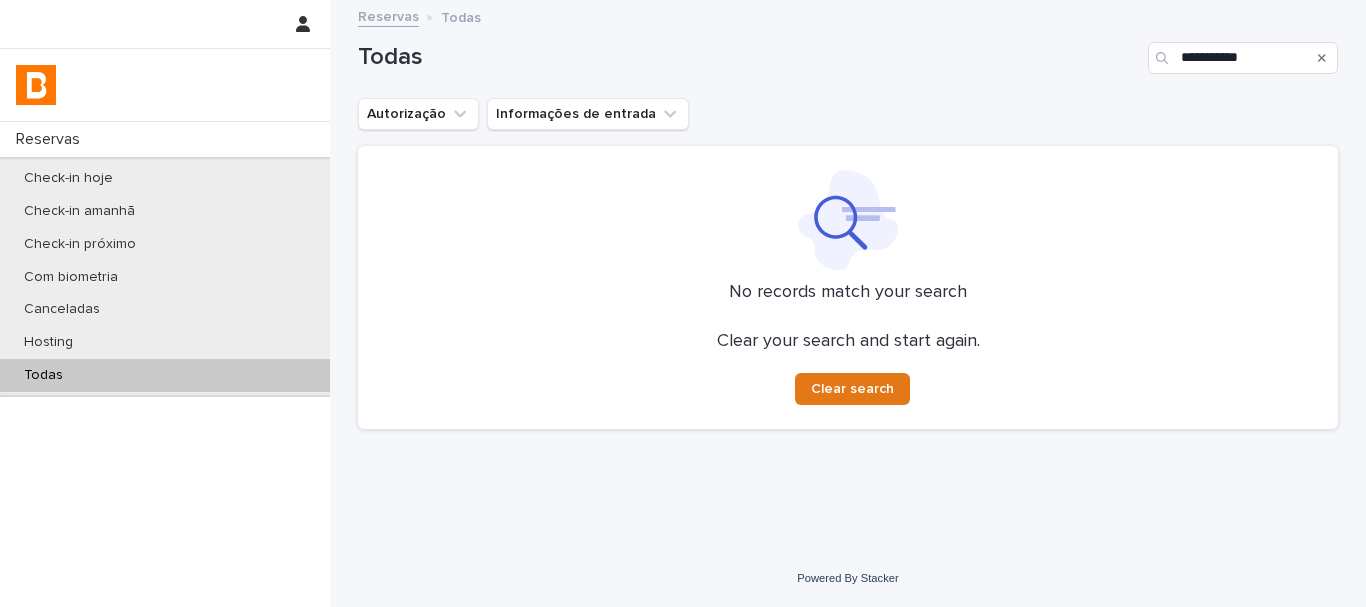 click on "**********" at bounding box center (848, 50) 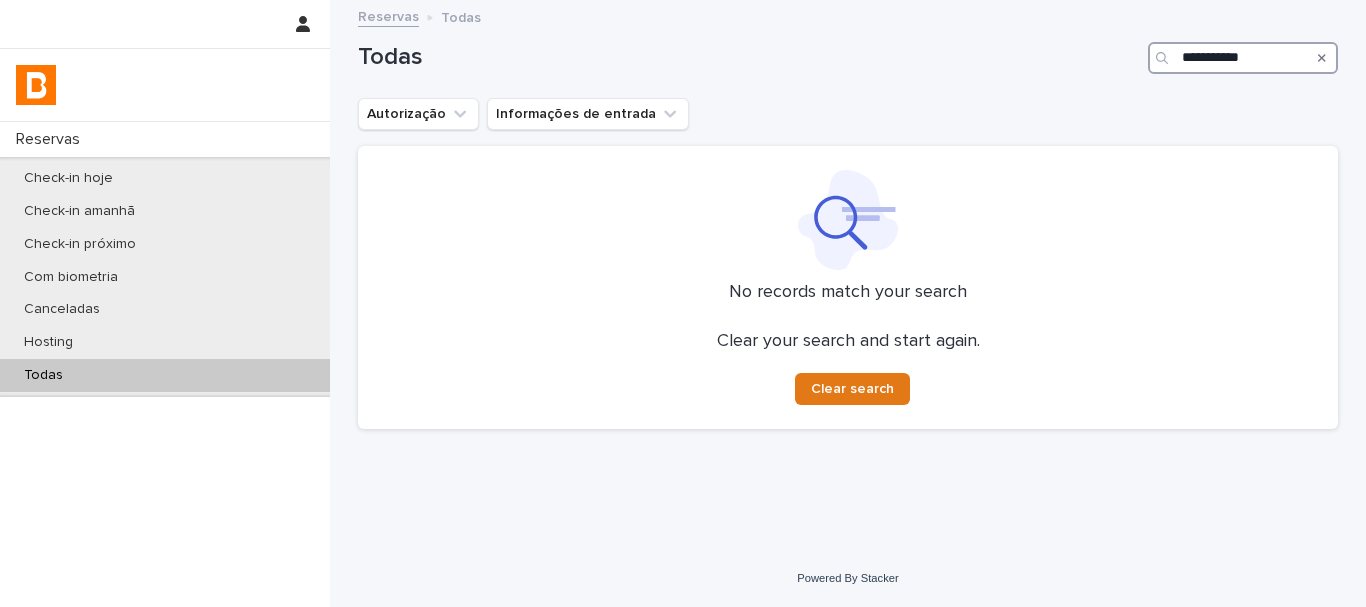 click on "**********" at bounding box center [1243, 58] 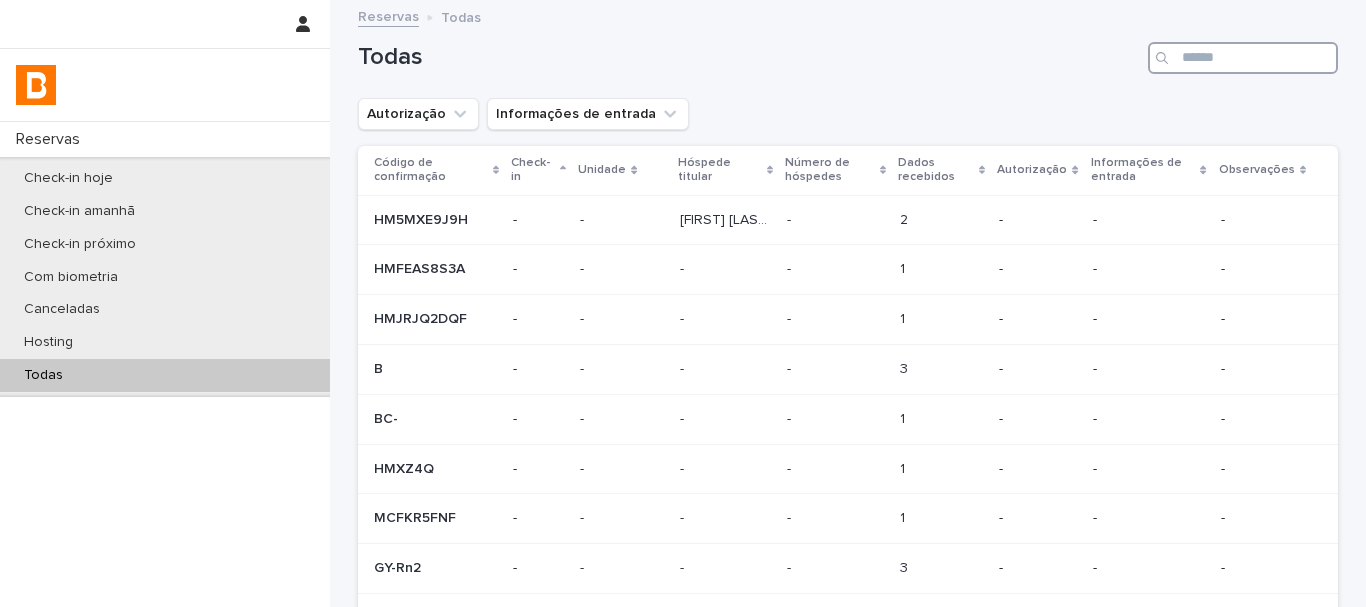 click at bounding box center (1243, 58) 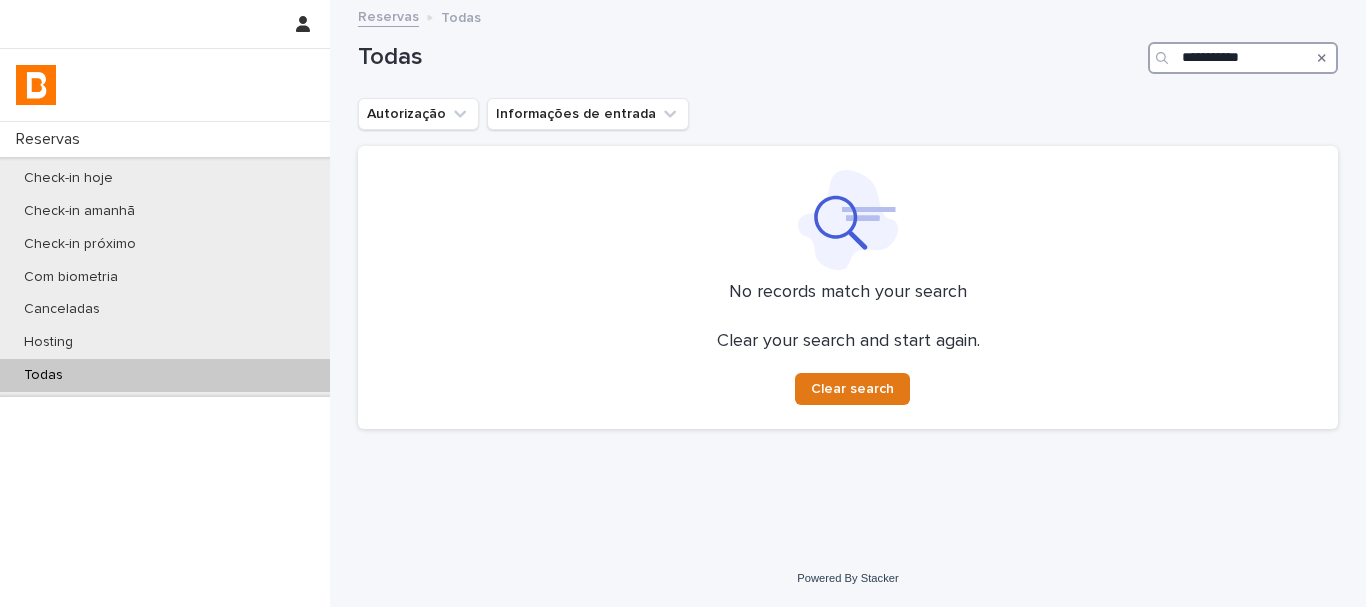 click on "**********" at bounding box center [1243, 58] 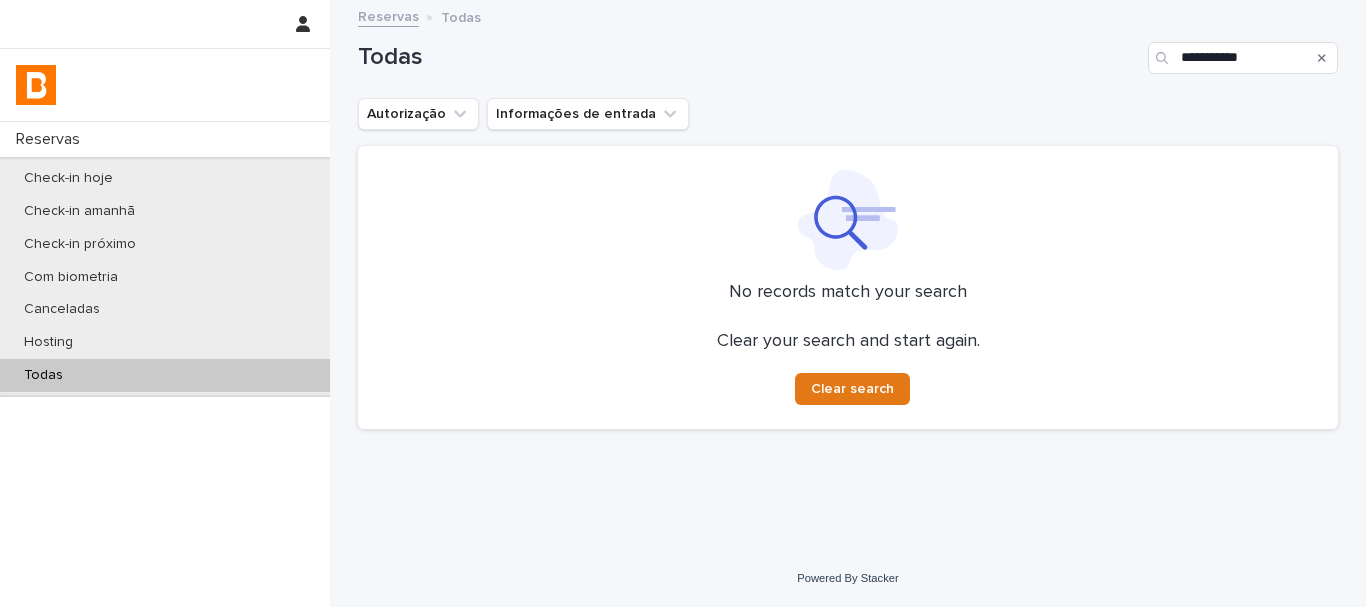 click on "**********" at bounding box center [848, 50] 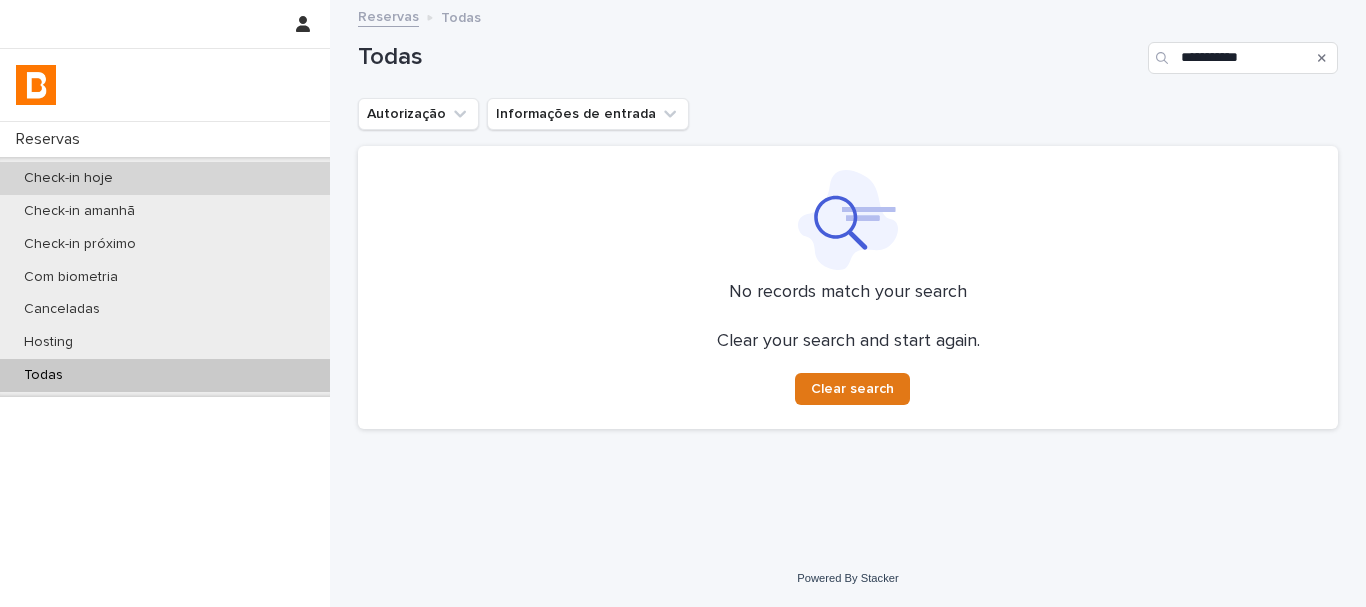 click on "Check-in hoje" at bounding box center (165, 178) 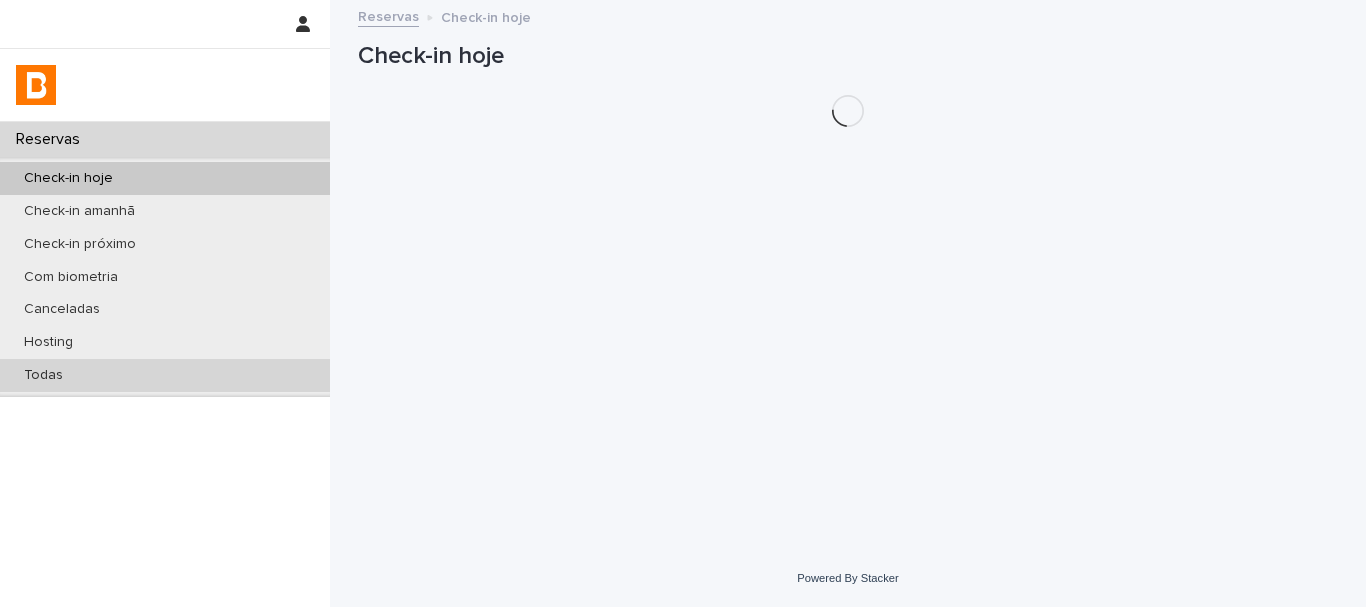 click on "Todas" at bounding box center [165, 375] 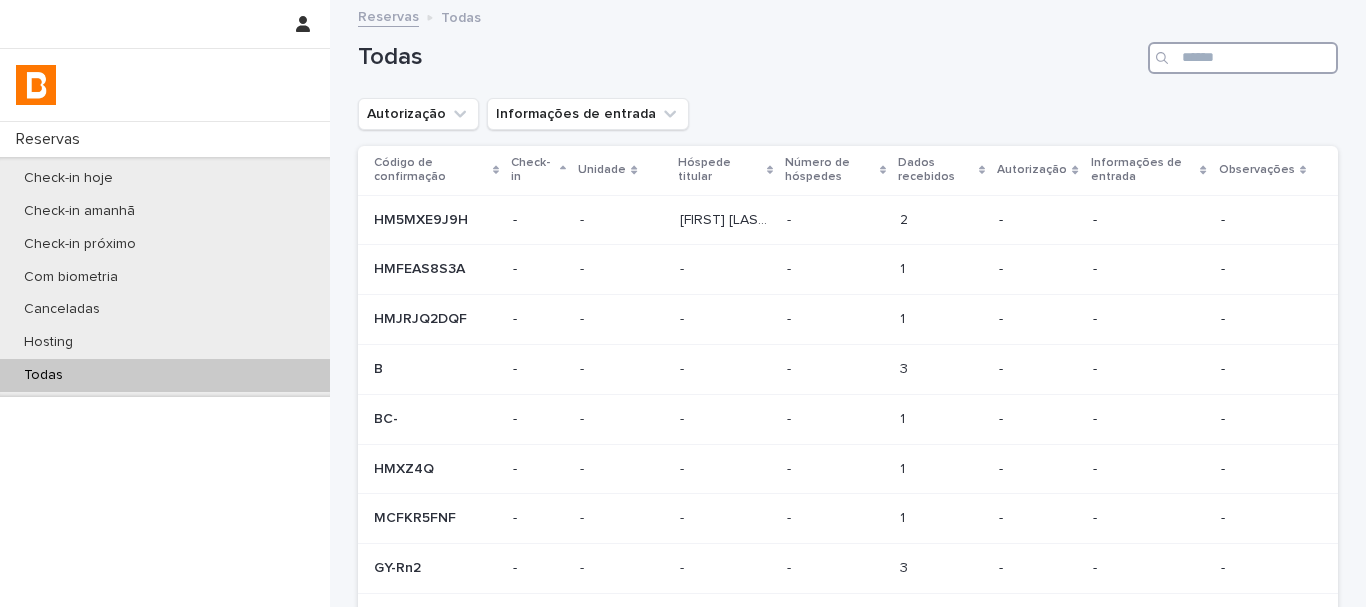 click at bounding box center [1243, 58] 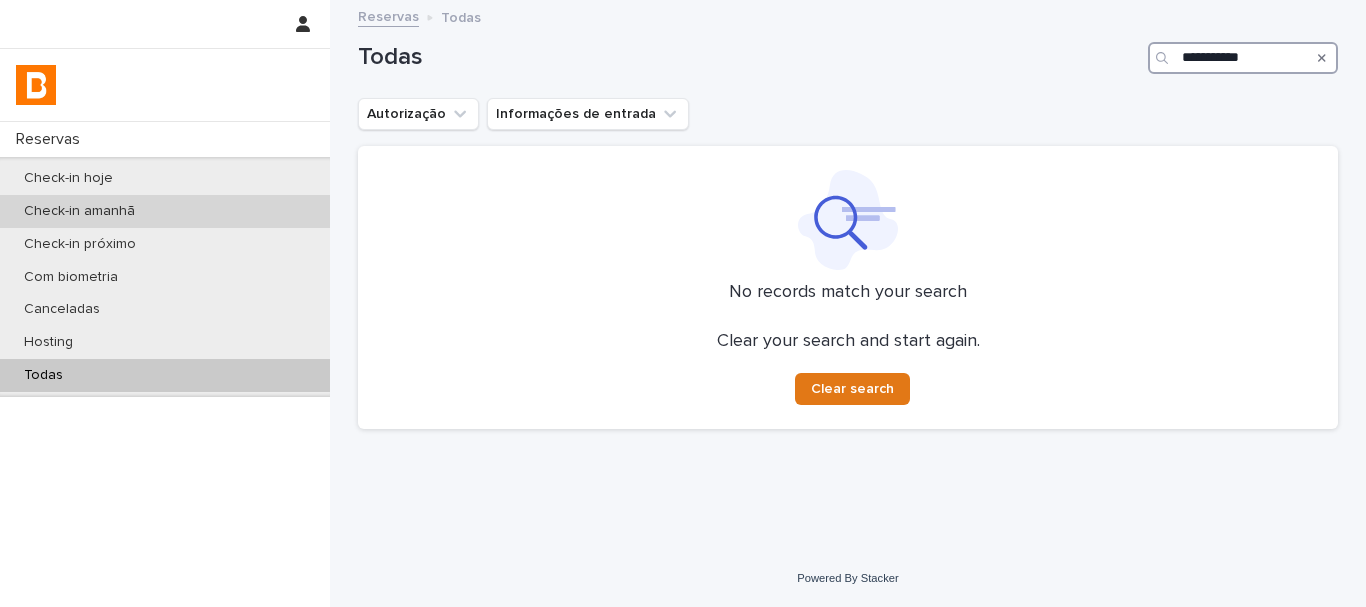 type on "**********" 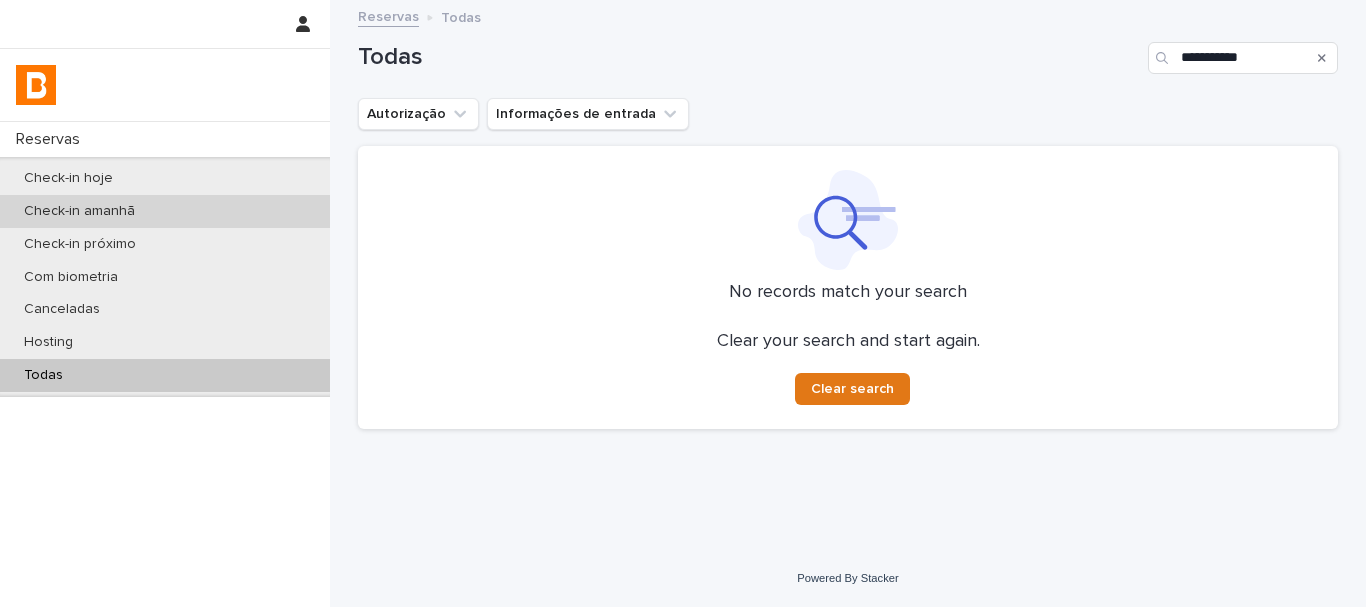 click on "Check-in amanhã" at bounding box center (79, 211) 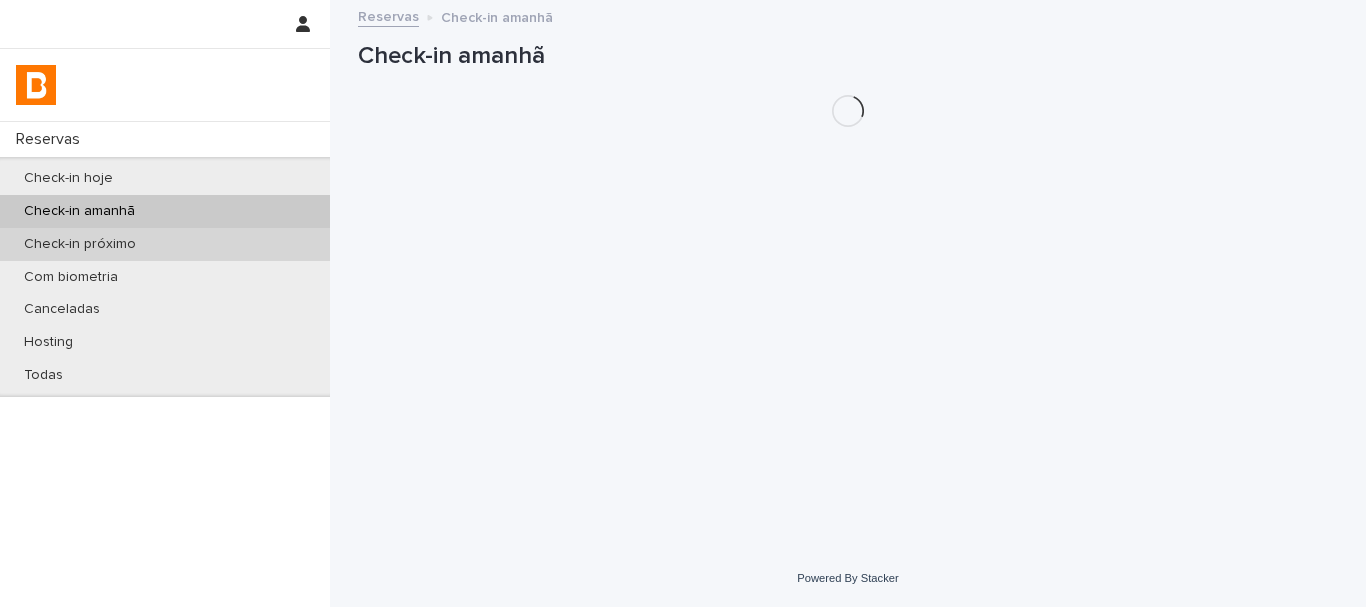 click on "Check-in próximo" at bounding box center [80, 244] 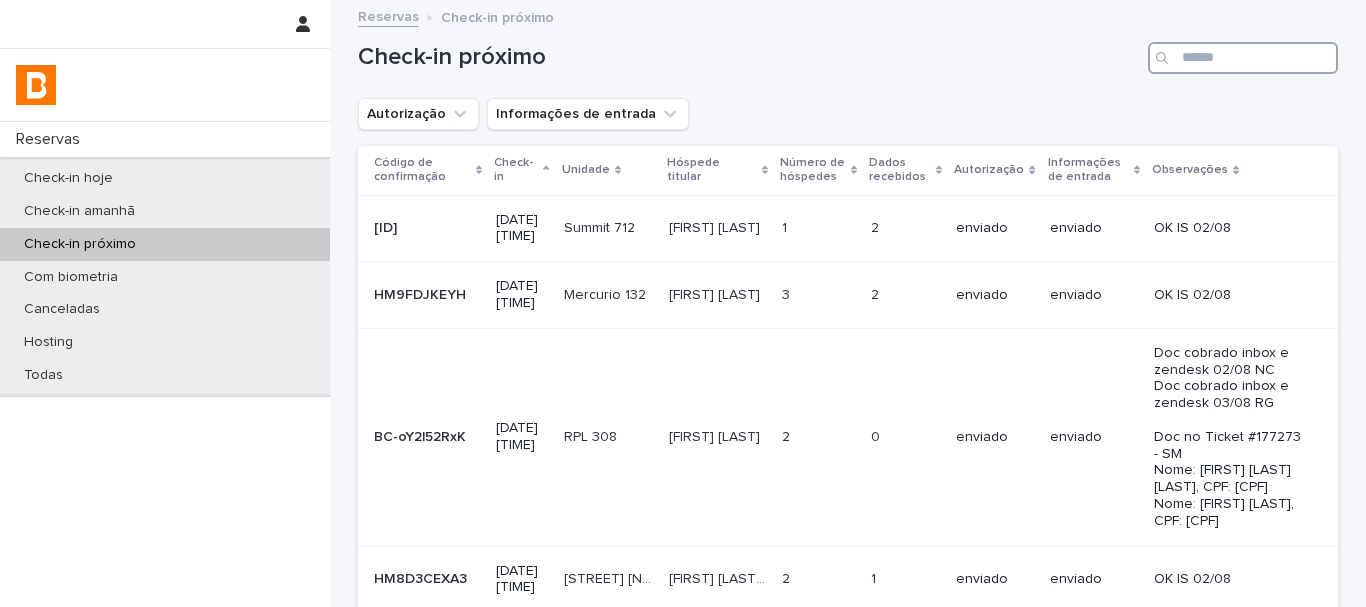 click at bounding box center [1243, 58] 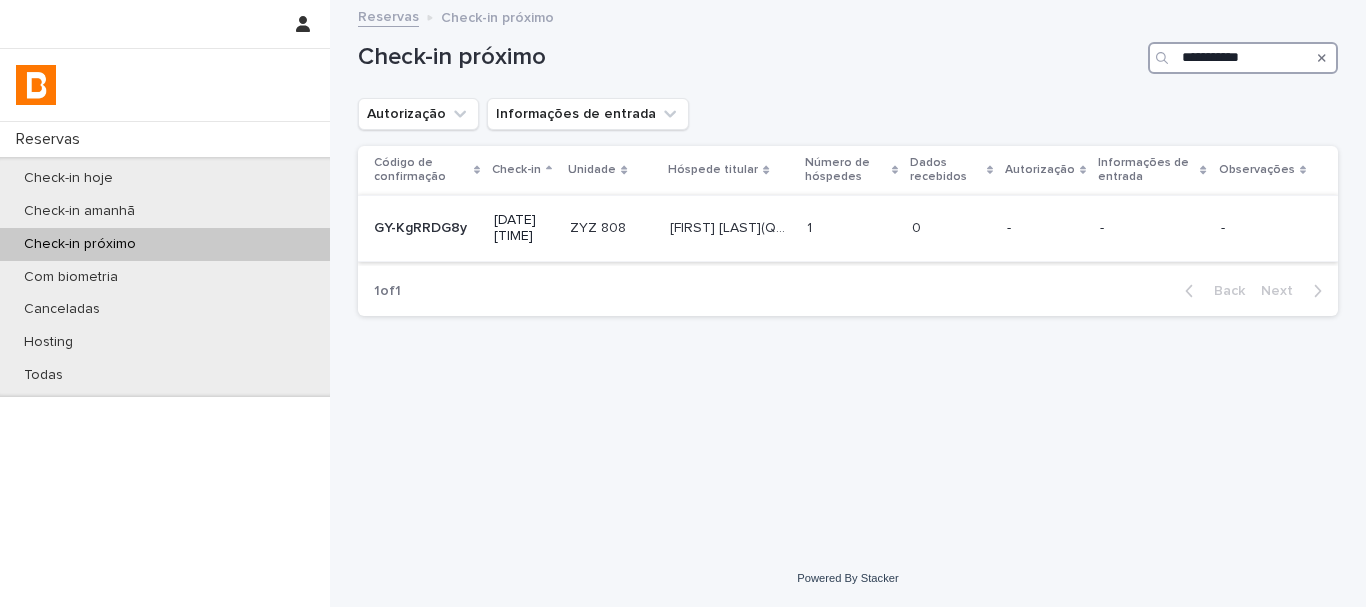 type on "**********" 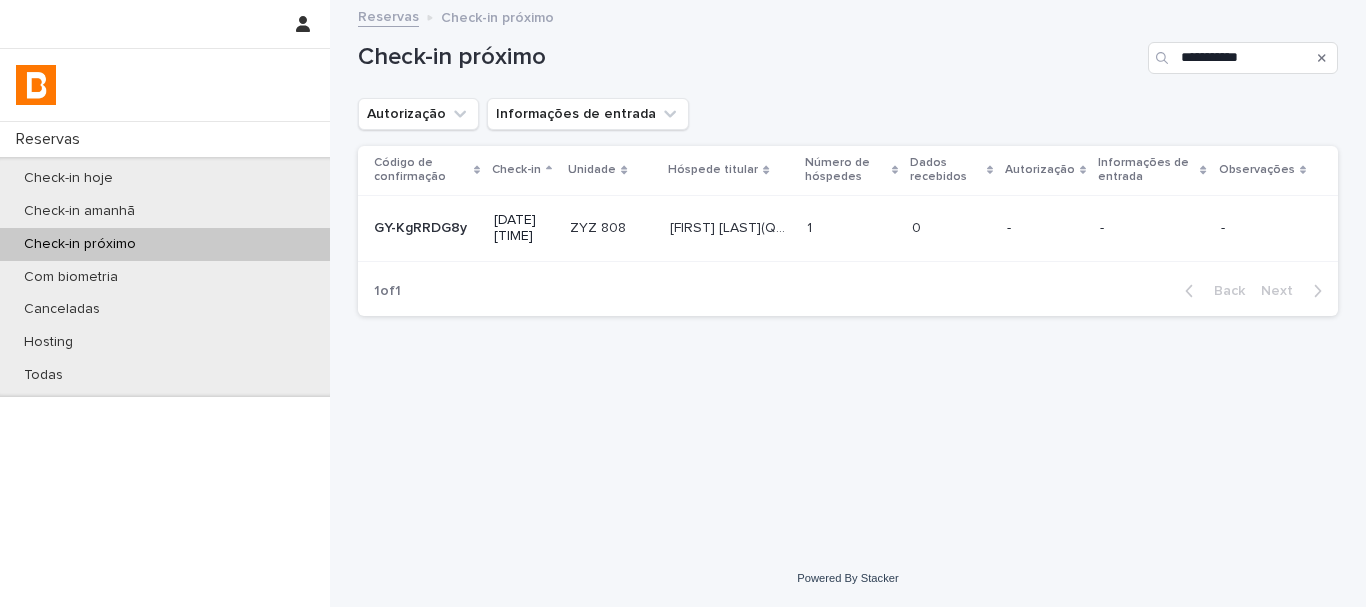click on "0 0" at bounding box center [951, 228] 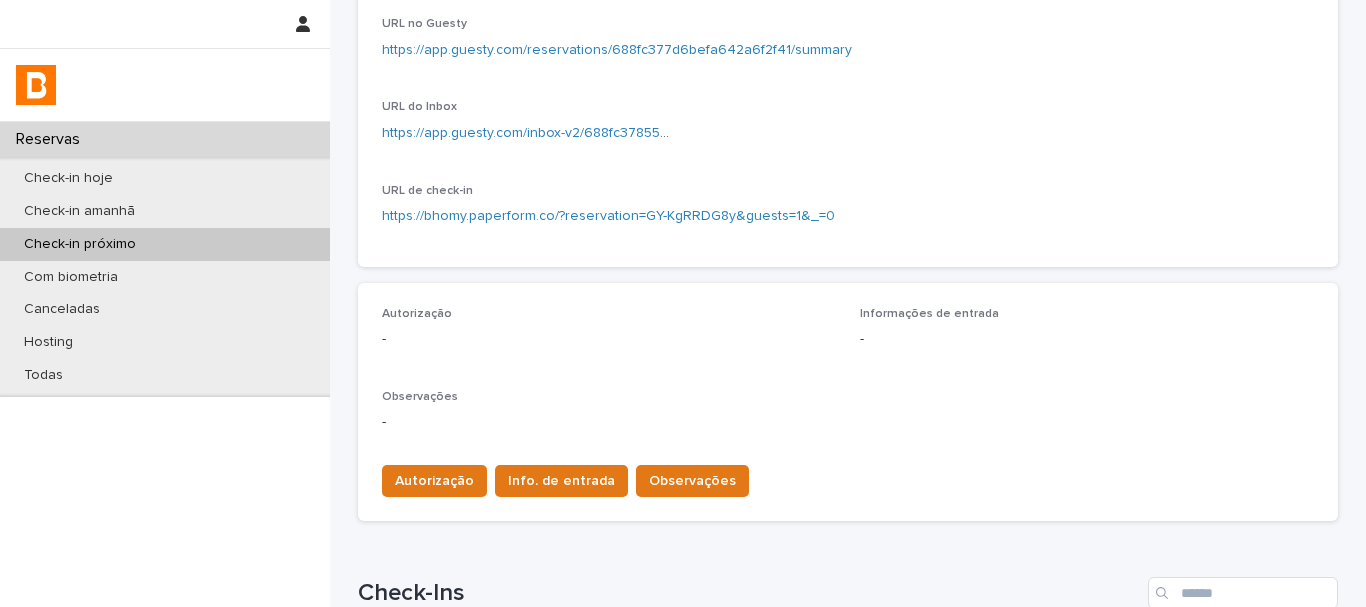 scroll, scrollTop: 700, scrollLeft: 0, axis: vertical 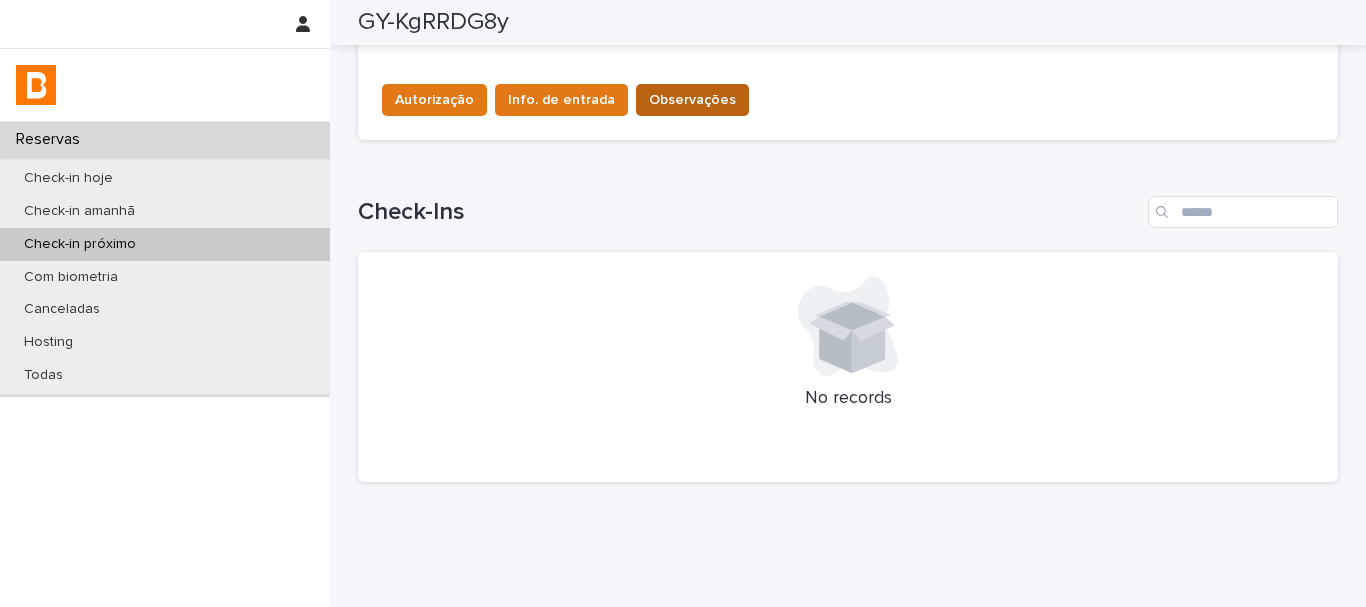 click on "Observações" at bounding box center (692, 100) 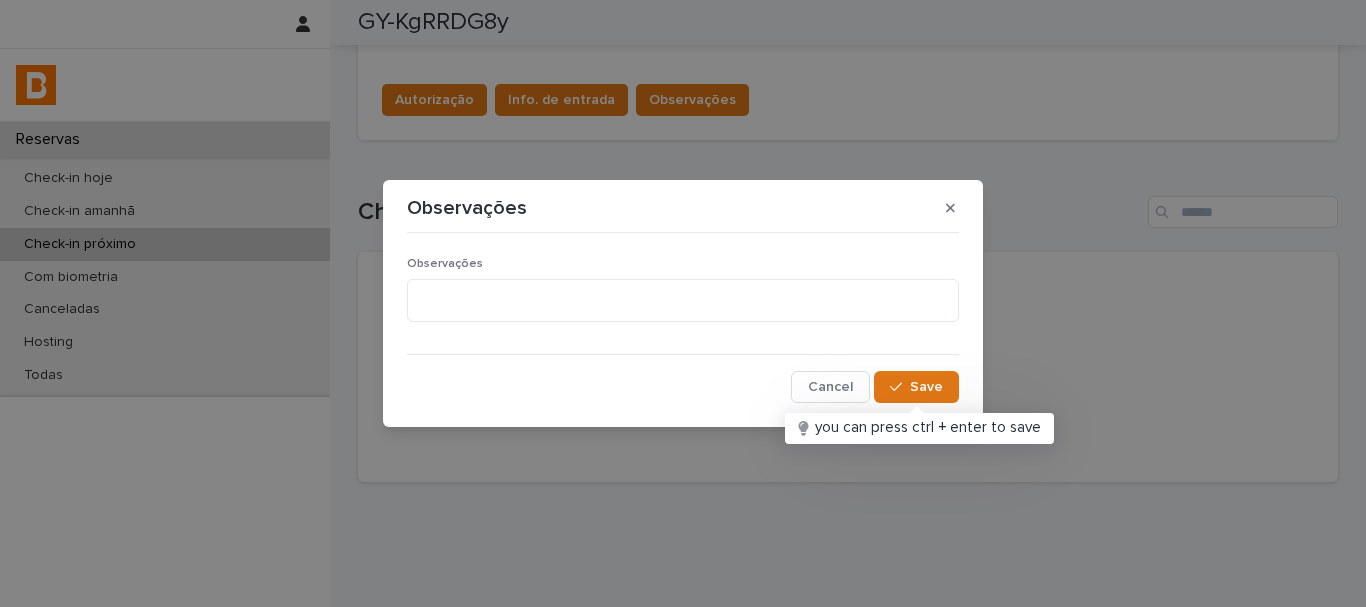 type 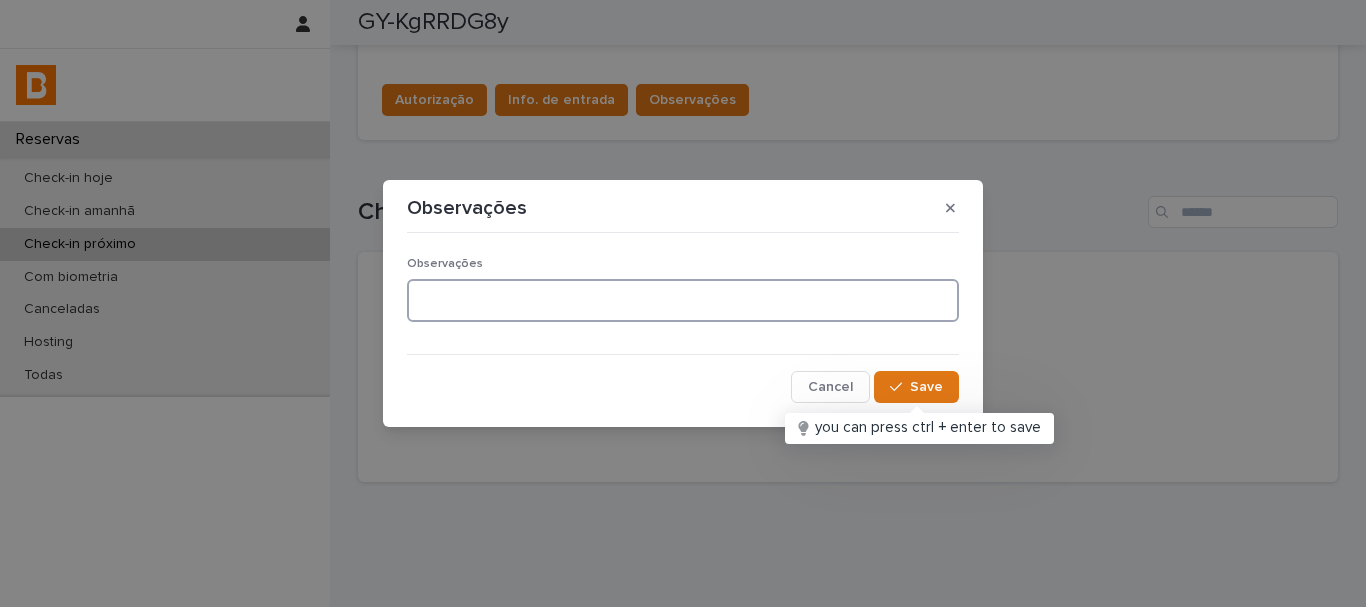click at bounding box center (683, 300) 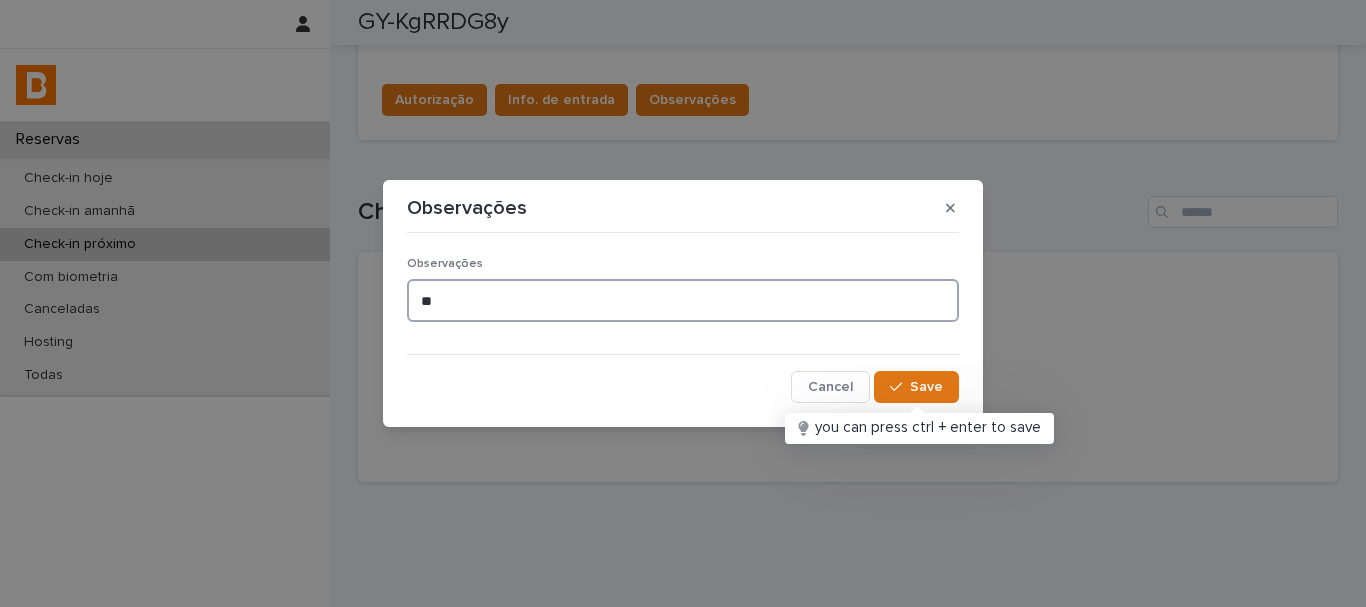 type on "*" 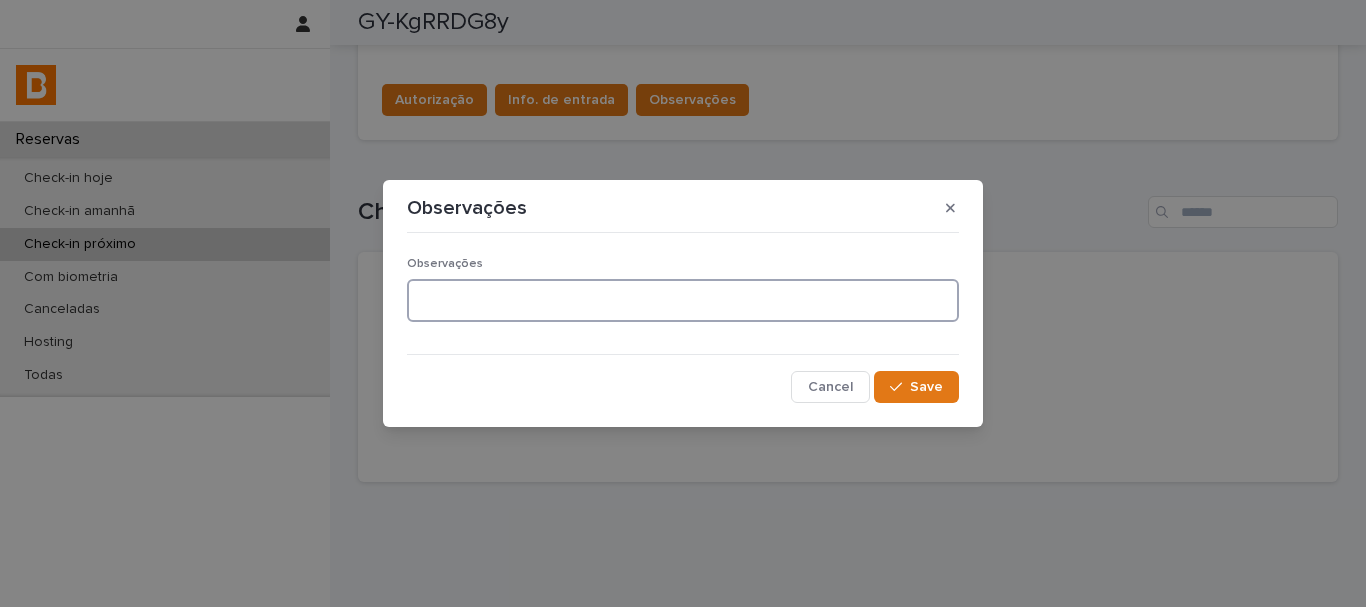 paste on "**********" 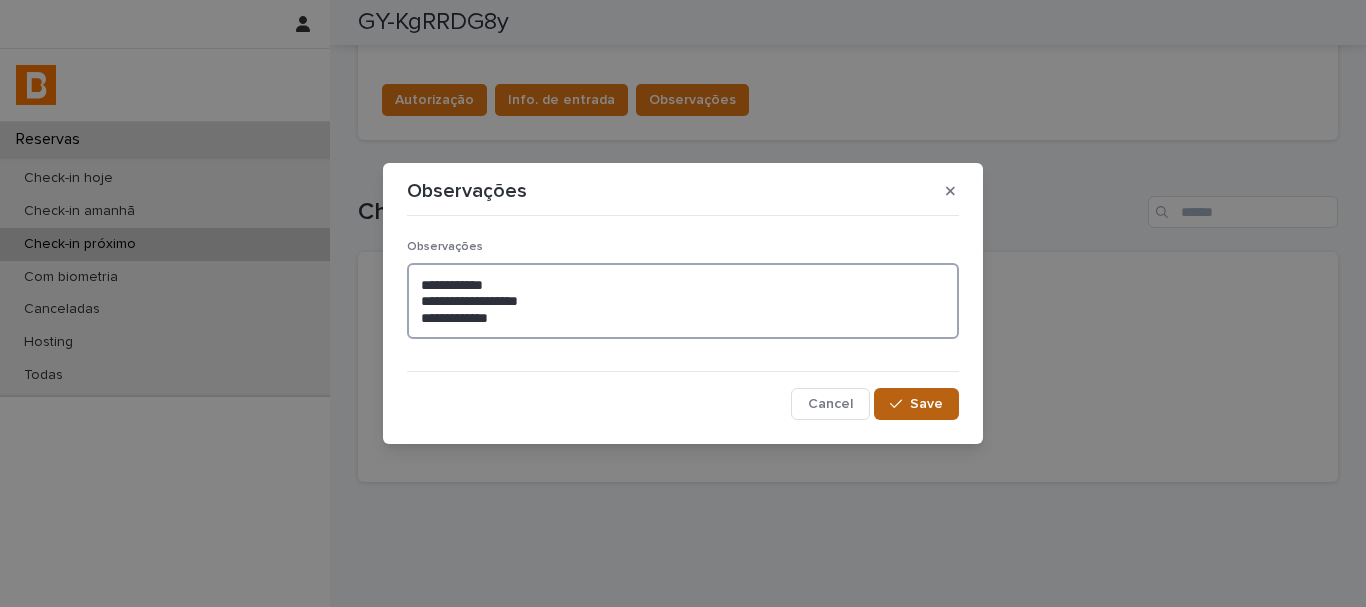 type on "**********" 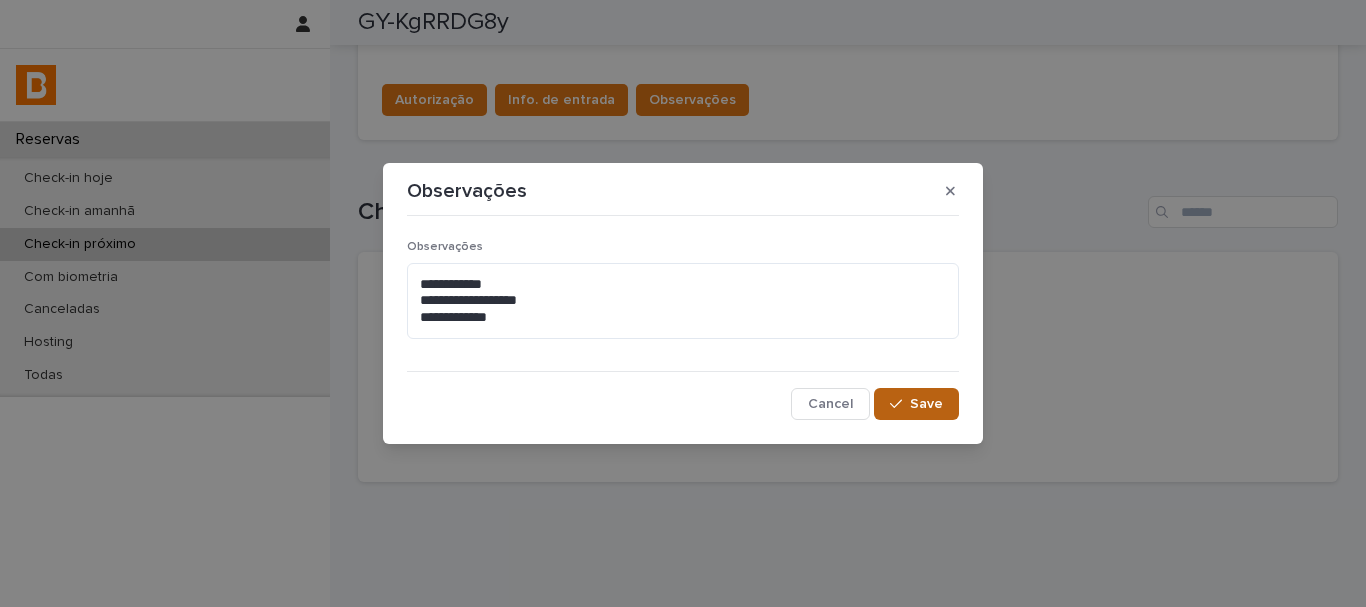 click on "Save" at bounding box center [916, 404] 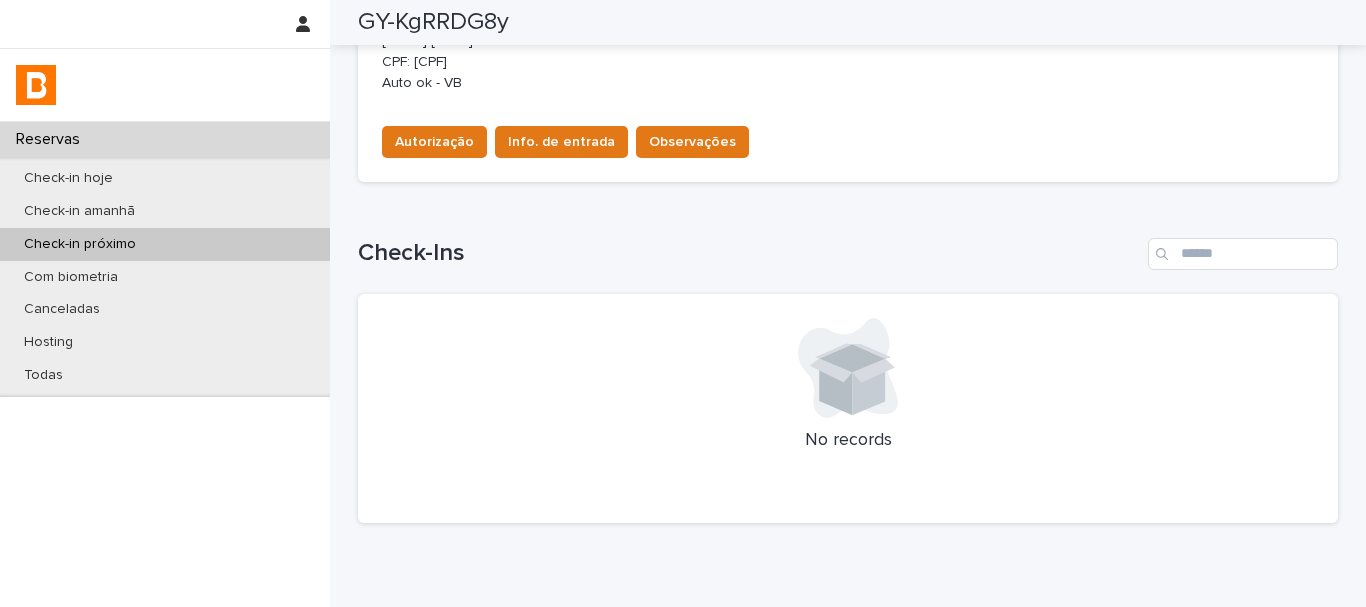scroll, scrollTop: 600, scrollLeft: 0, axis: vertical 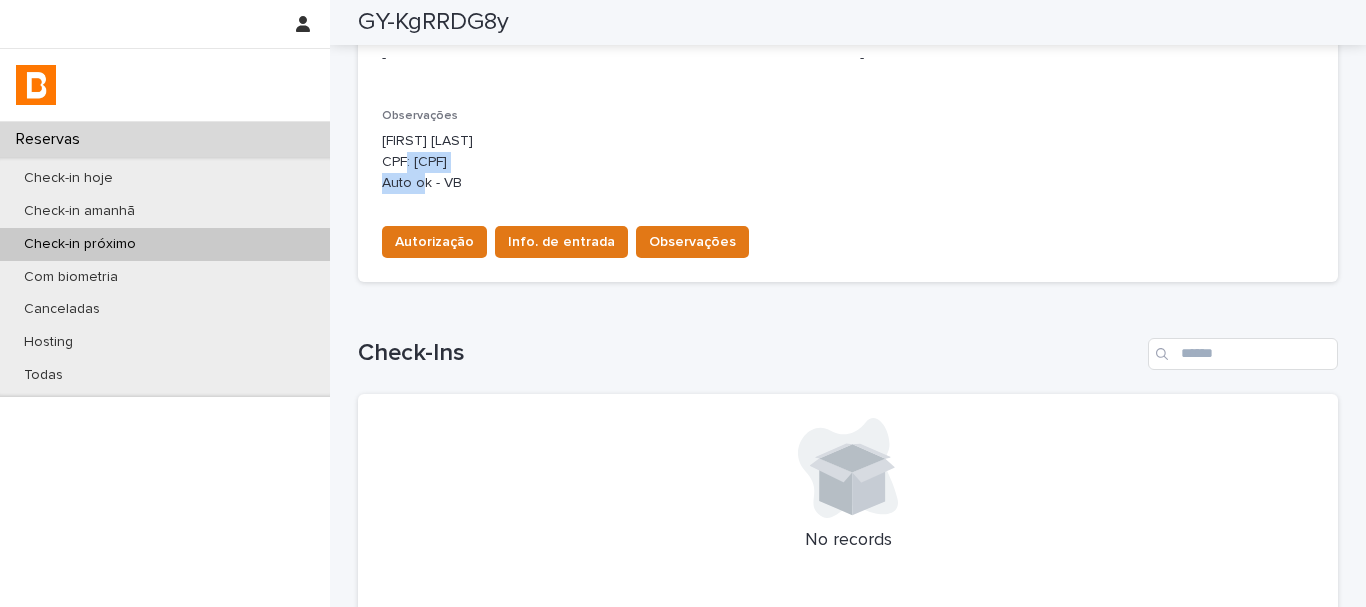 drag, startPoint x: 416, startPoint y: 157, endPoint x: 574, endPoint y: 141, distance: 158.80806 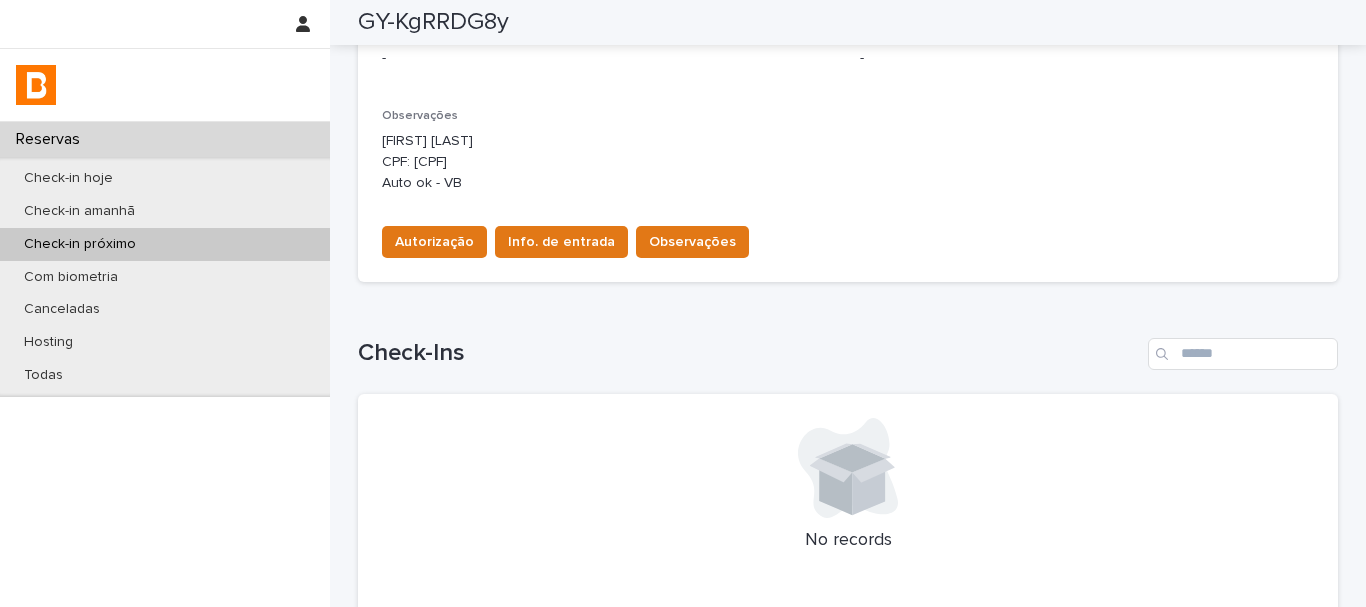 click on "[FIRST] [LAST]
CPF: [CPF]
Auto ok - VB" at bounding box center (848, 162) 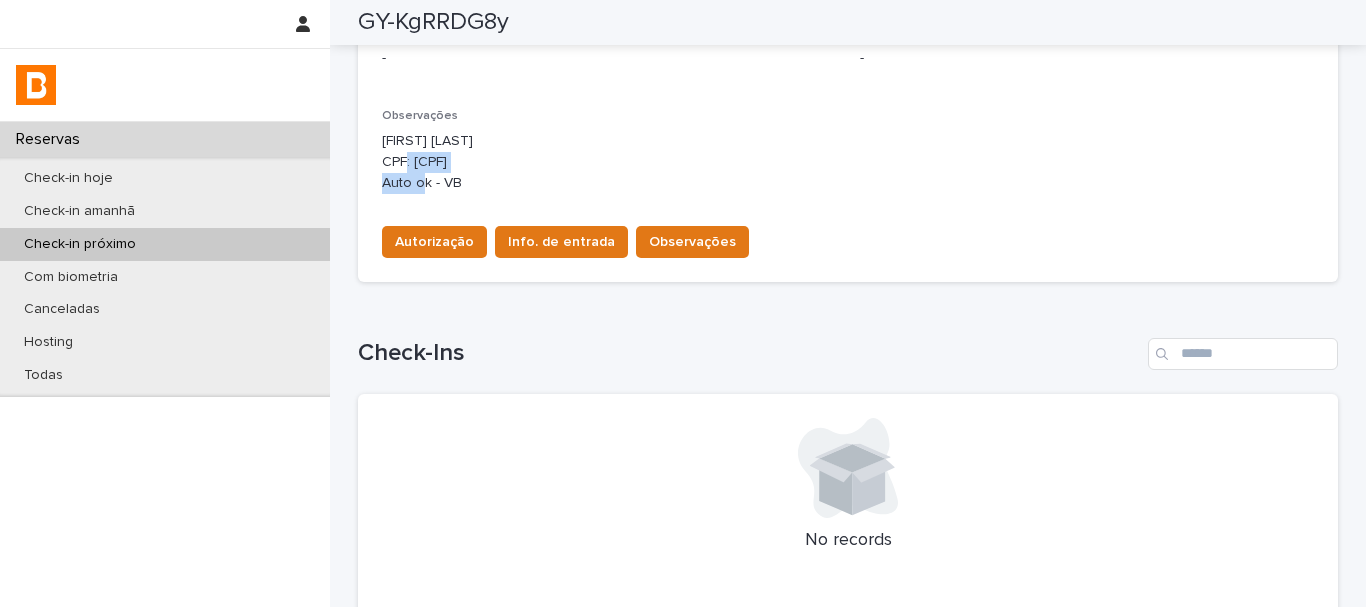drag, startPoint x: 493, startPoint y: 156, endPoint x: 409, endPoint y: 163, distance: 84.29116 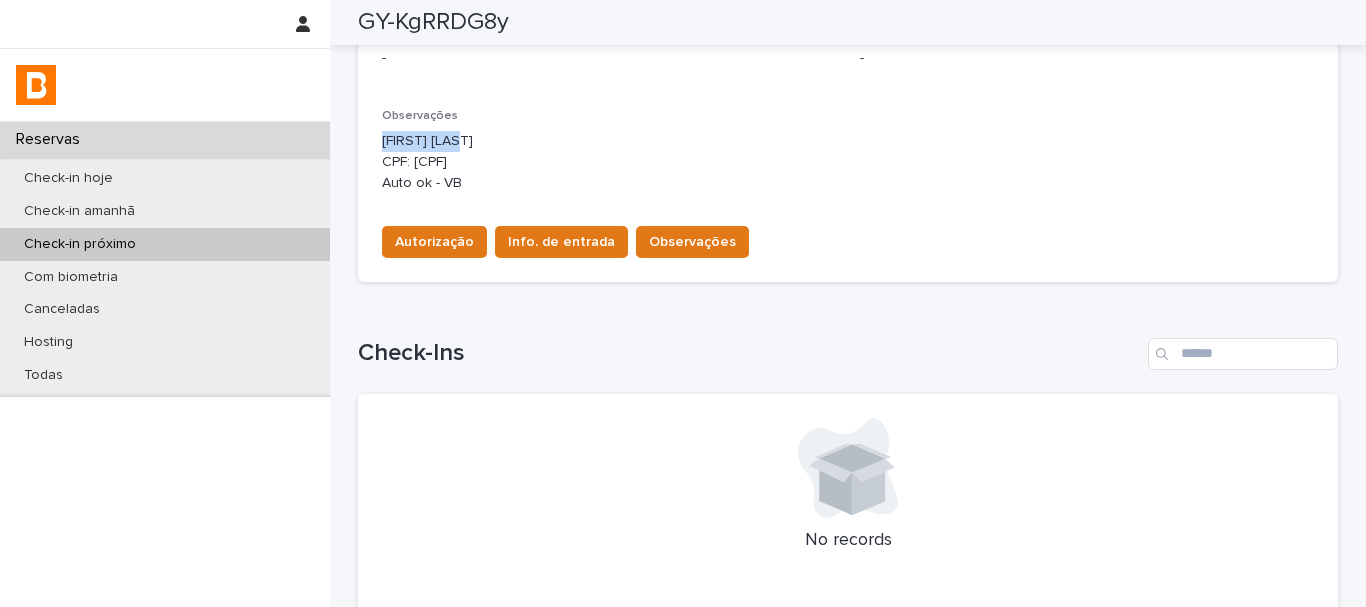 drag, startPoint x: 376, startPoint y: 140, endPoint x: 496, endPoint y: 140, distance: 120 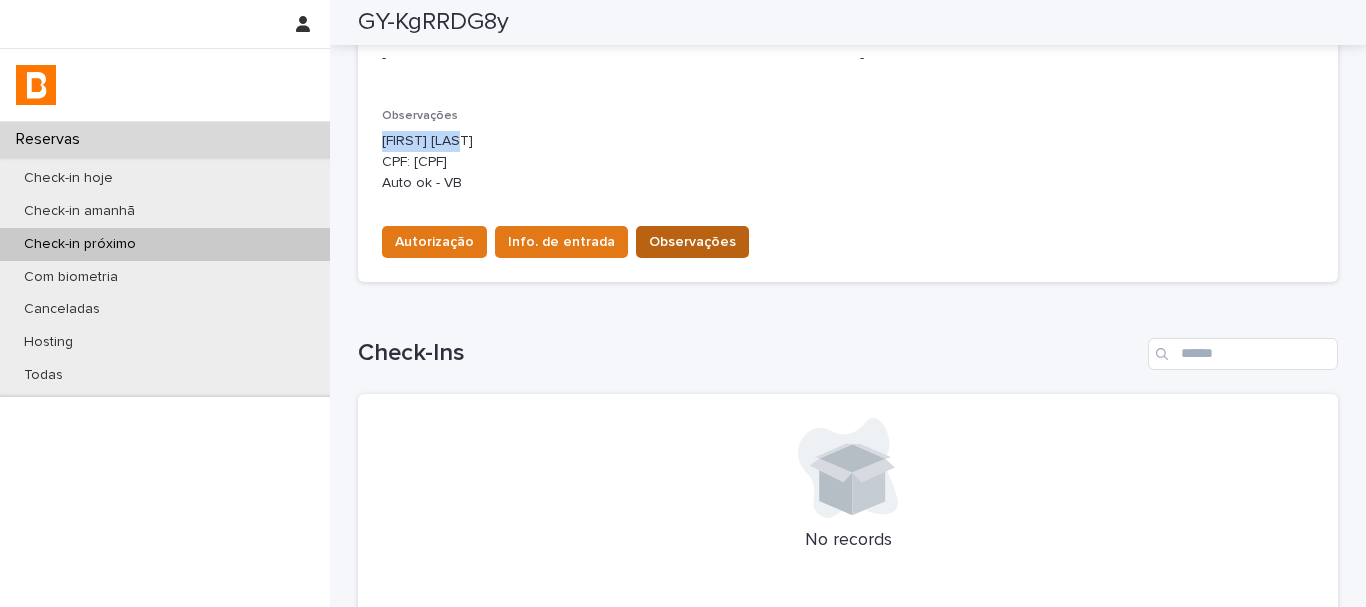 click on "Observações" at bounding box center [692, 242] 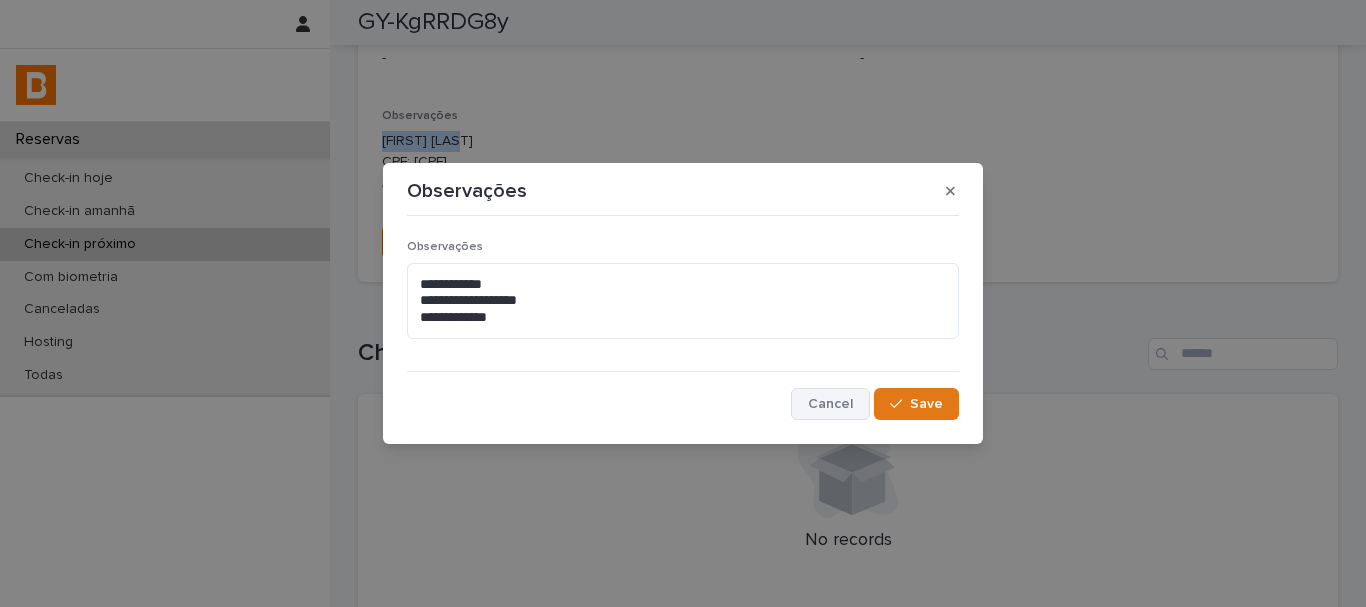 click on "Cancel" at bounding box center (830, 404) 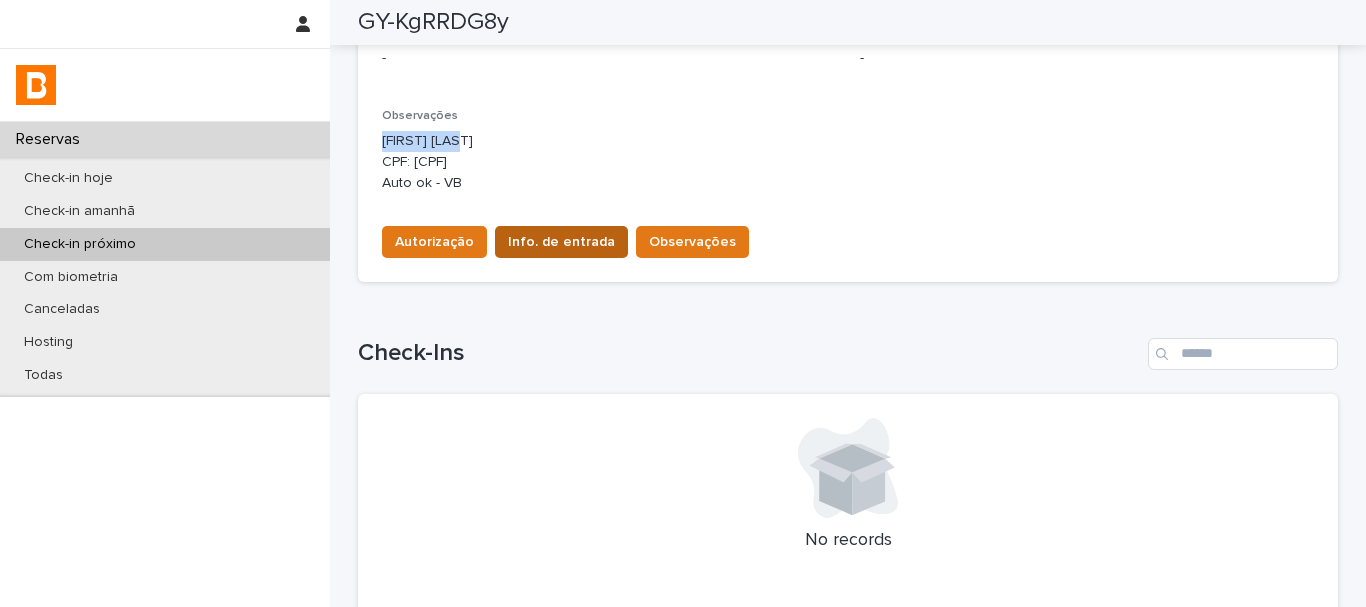 click on "Info. de entrada" at bounding box center [561, 242] 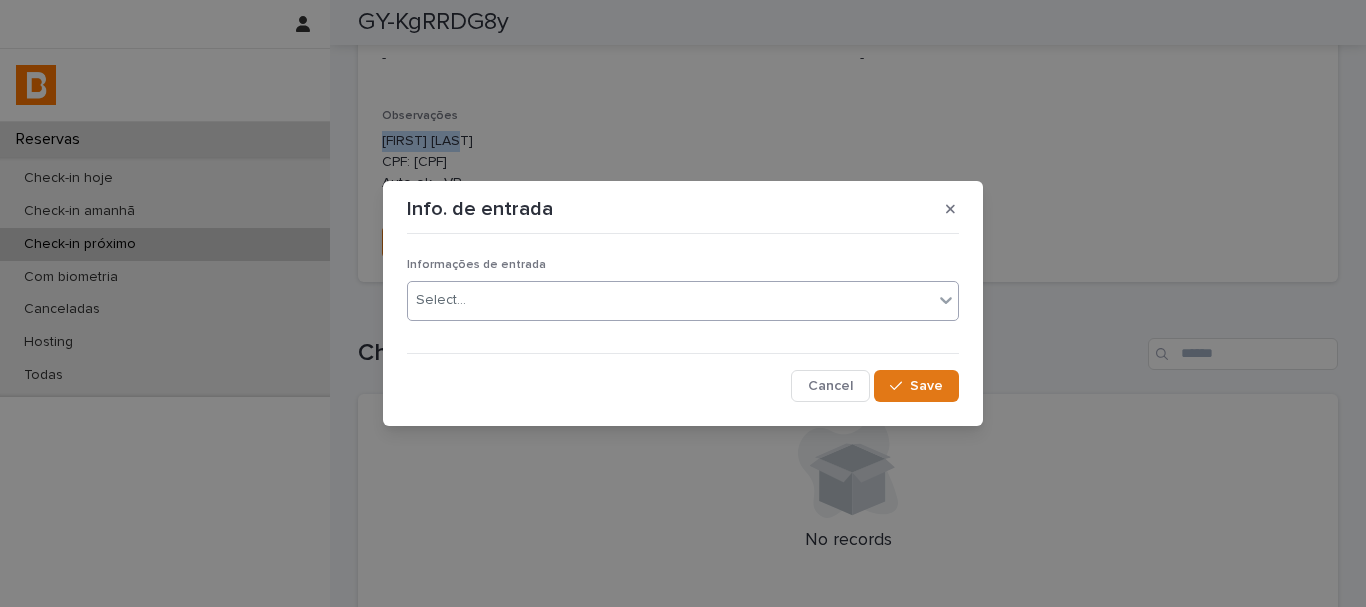 click on "Select..." at bounding box center (670, 300) 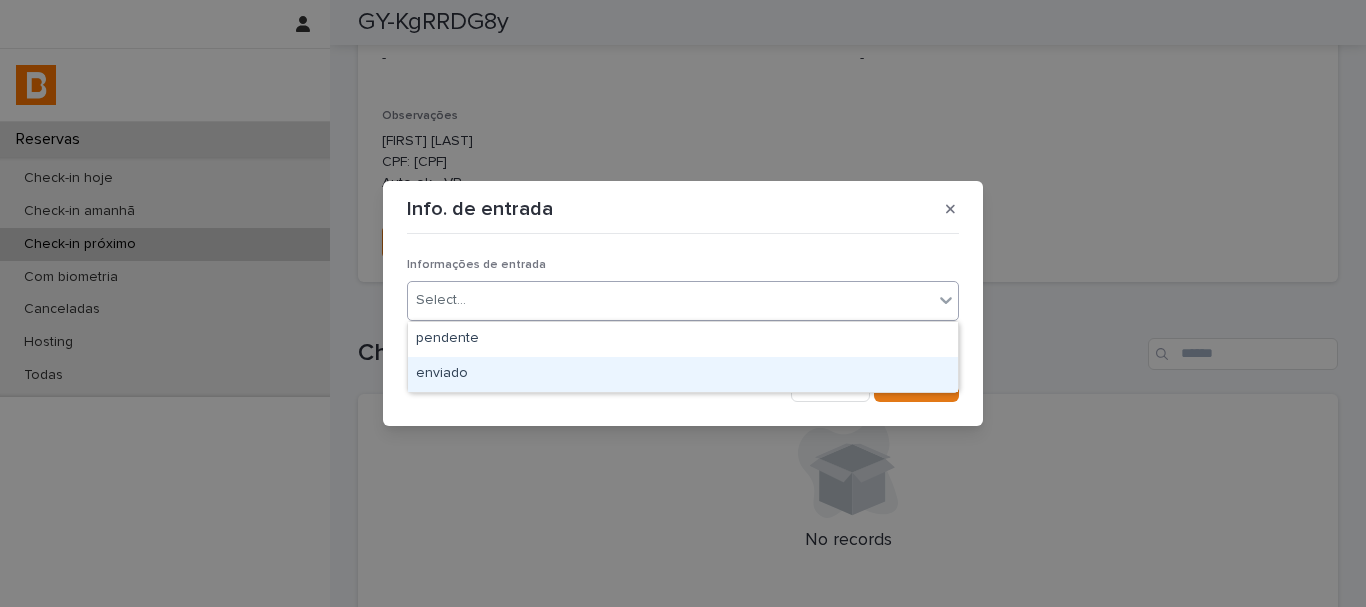 click on "enviado" at bounding box center (683, 374) 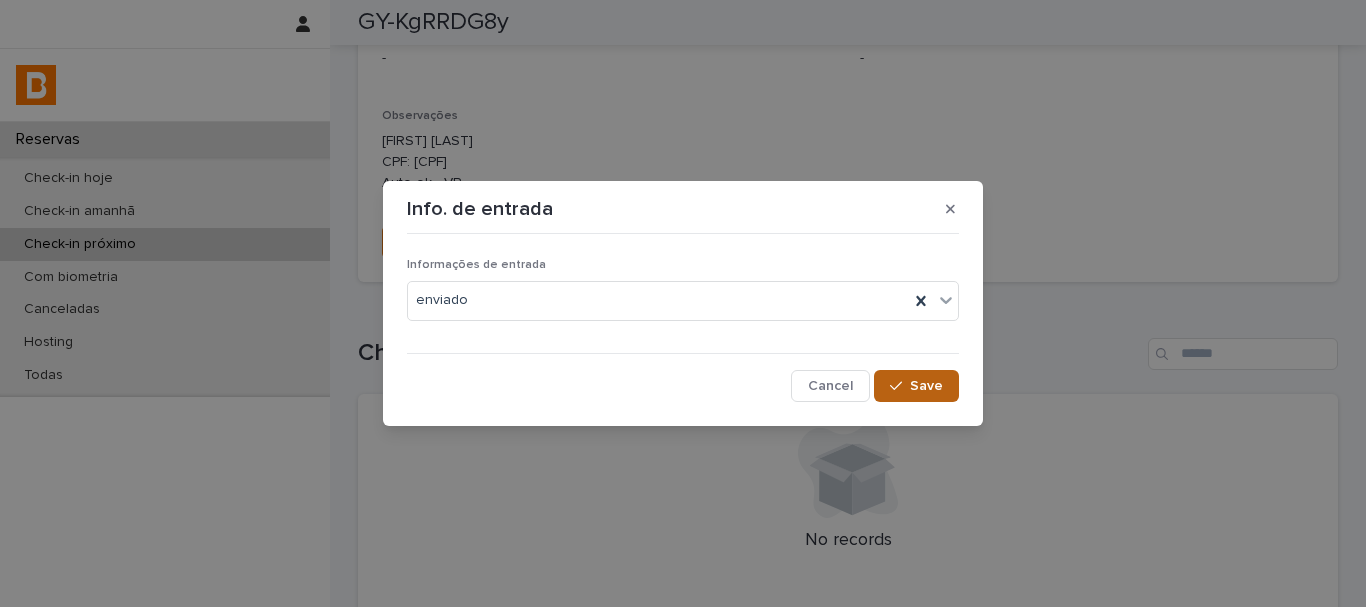 click on "Save" at bounding box center [916, 386] 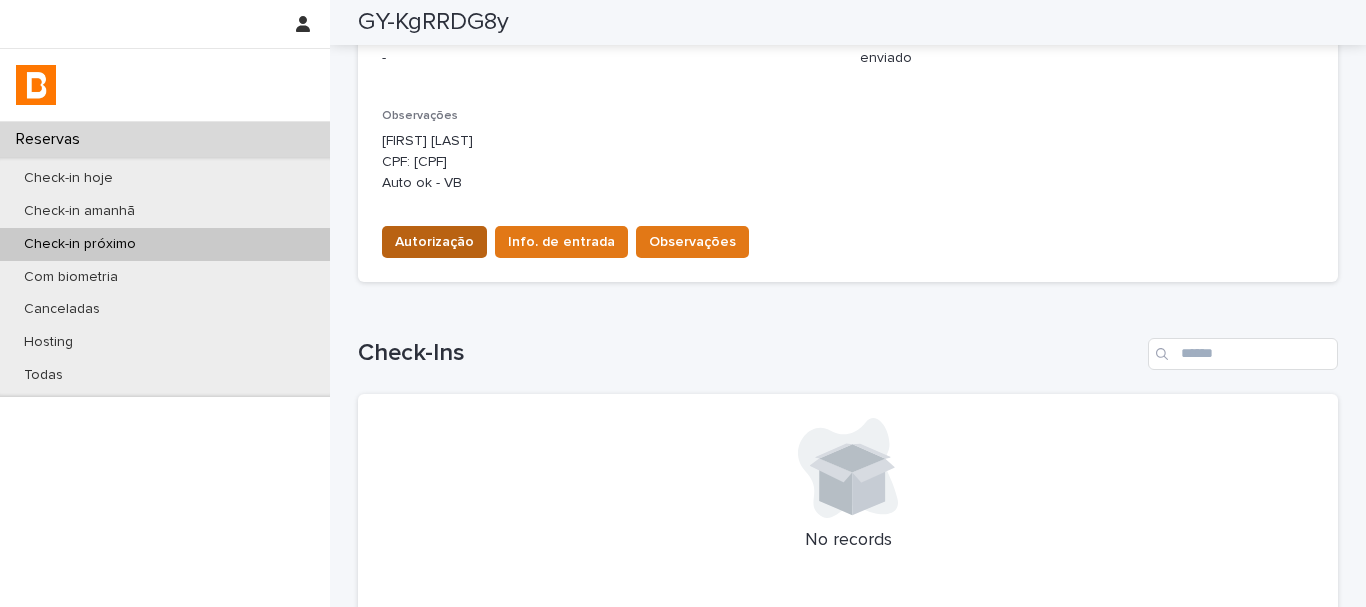 click on "Autorização" at bounding box center (434, 242) 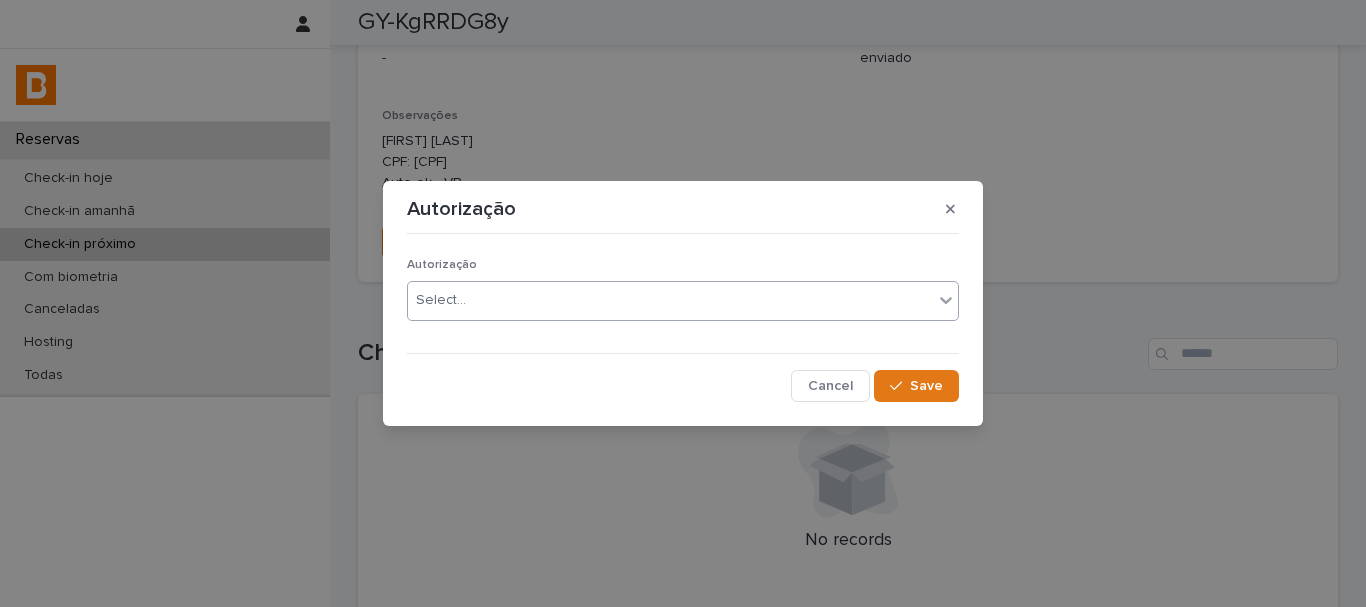 click on "Select..." at bounding box center (441, 300) 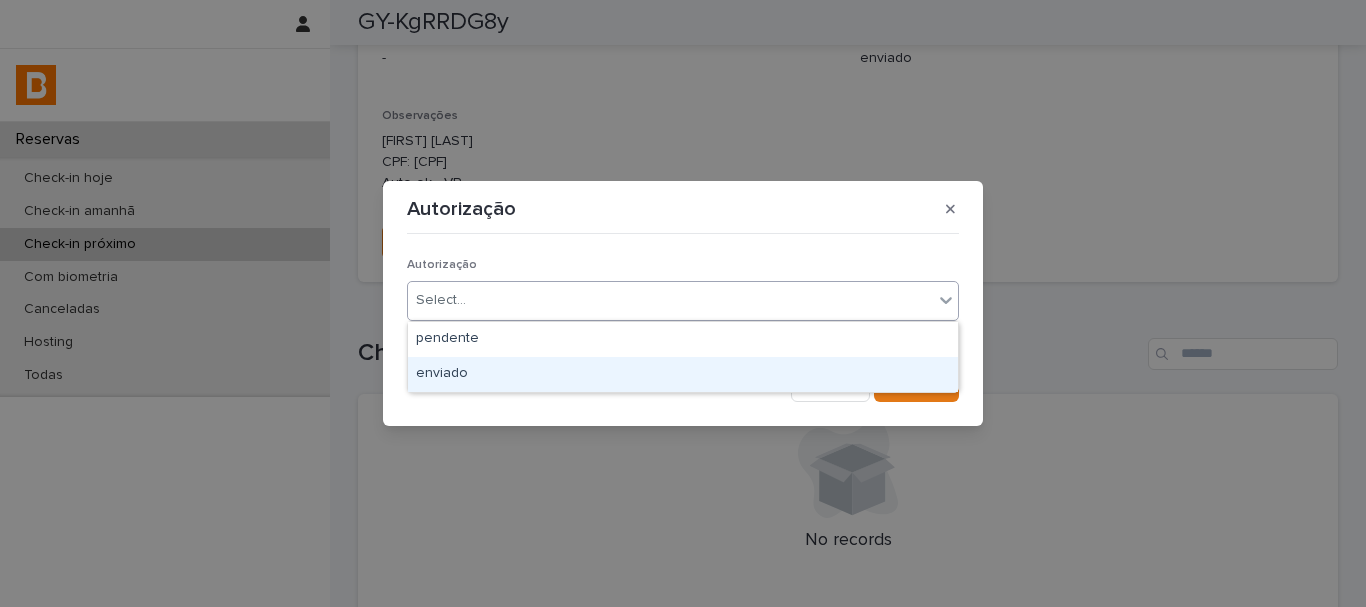 drag, startPoint x: 428, startPoint y: 311, endPoint x: 536, endPoint y: 365, distance: 120.74767 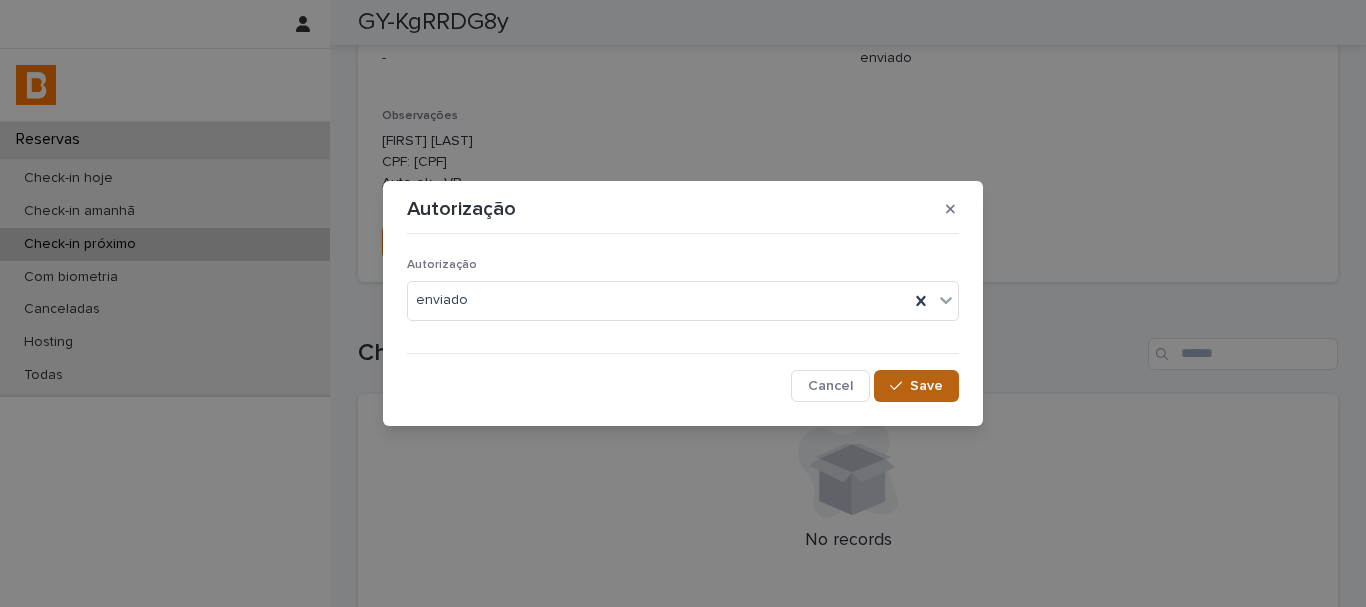 click on "Save" at bounding box center (926, 386) 